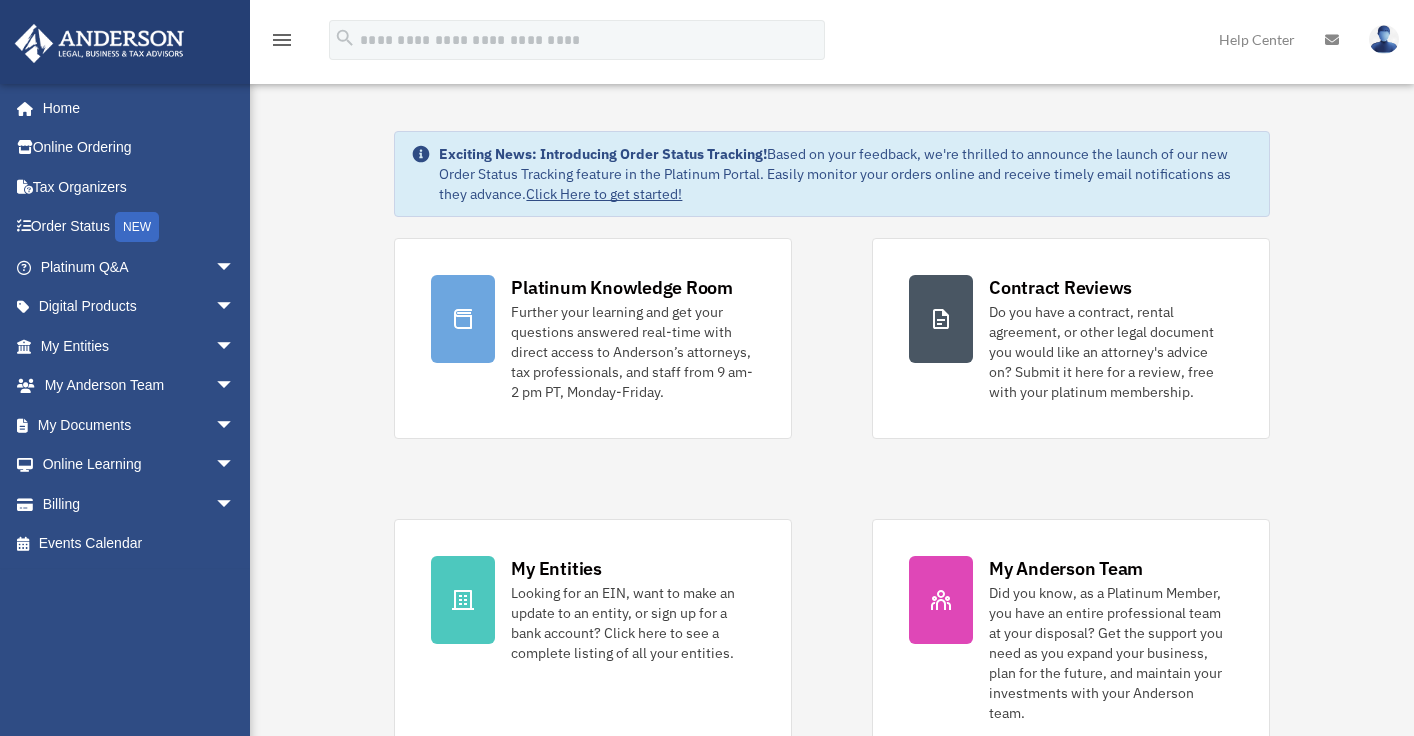 scroll, scrollTop: 0, scrollLeft: 0, axis: both 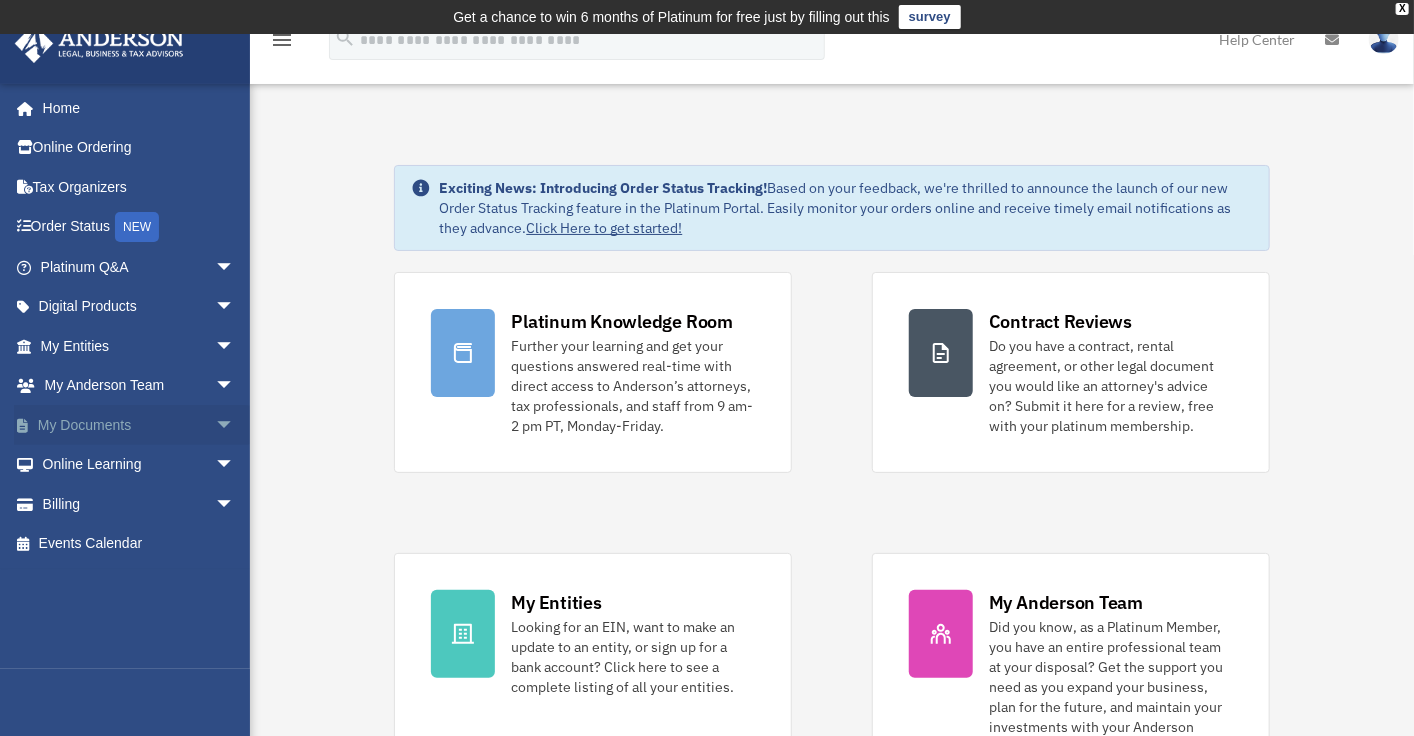 click on "arrow_drop_down" at bounding box center (235, 425) 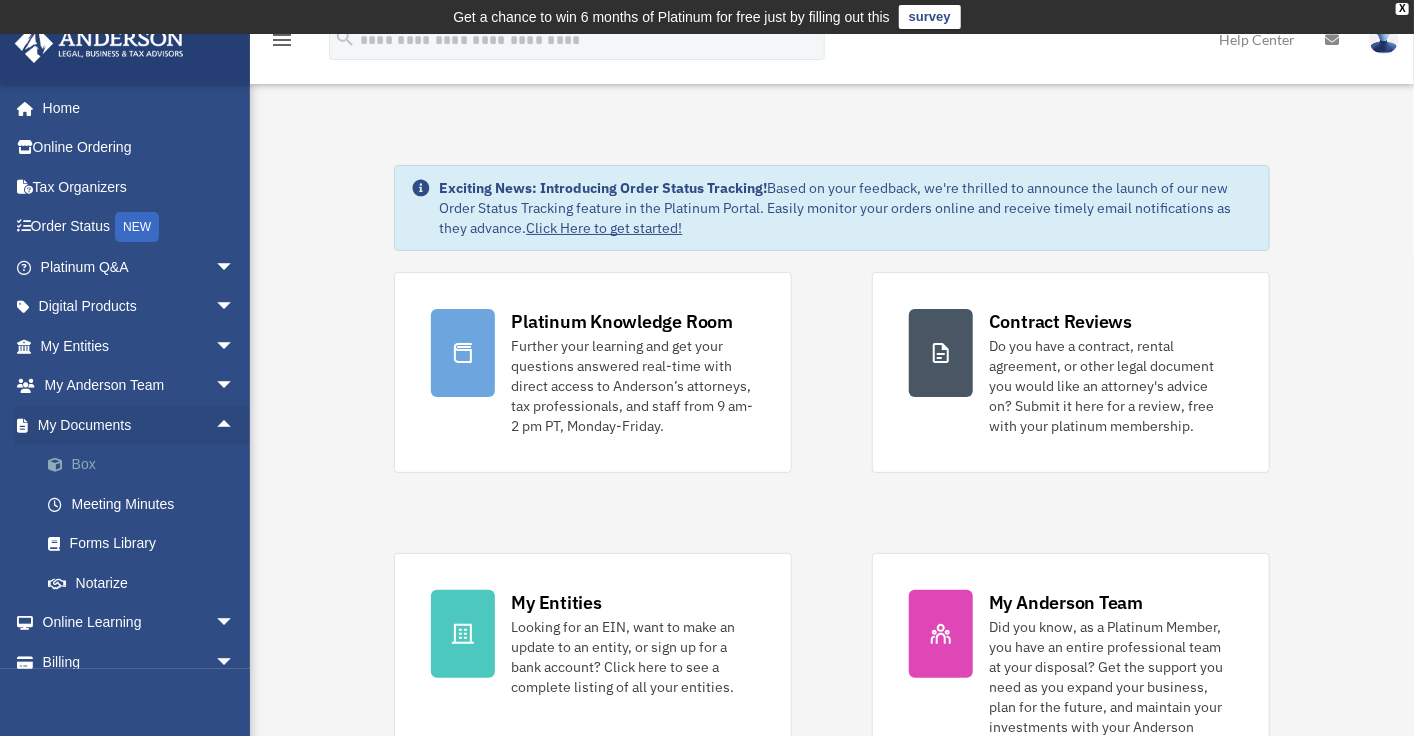 click on "Box" at bounding box center (146, 465) 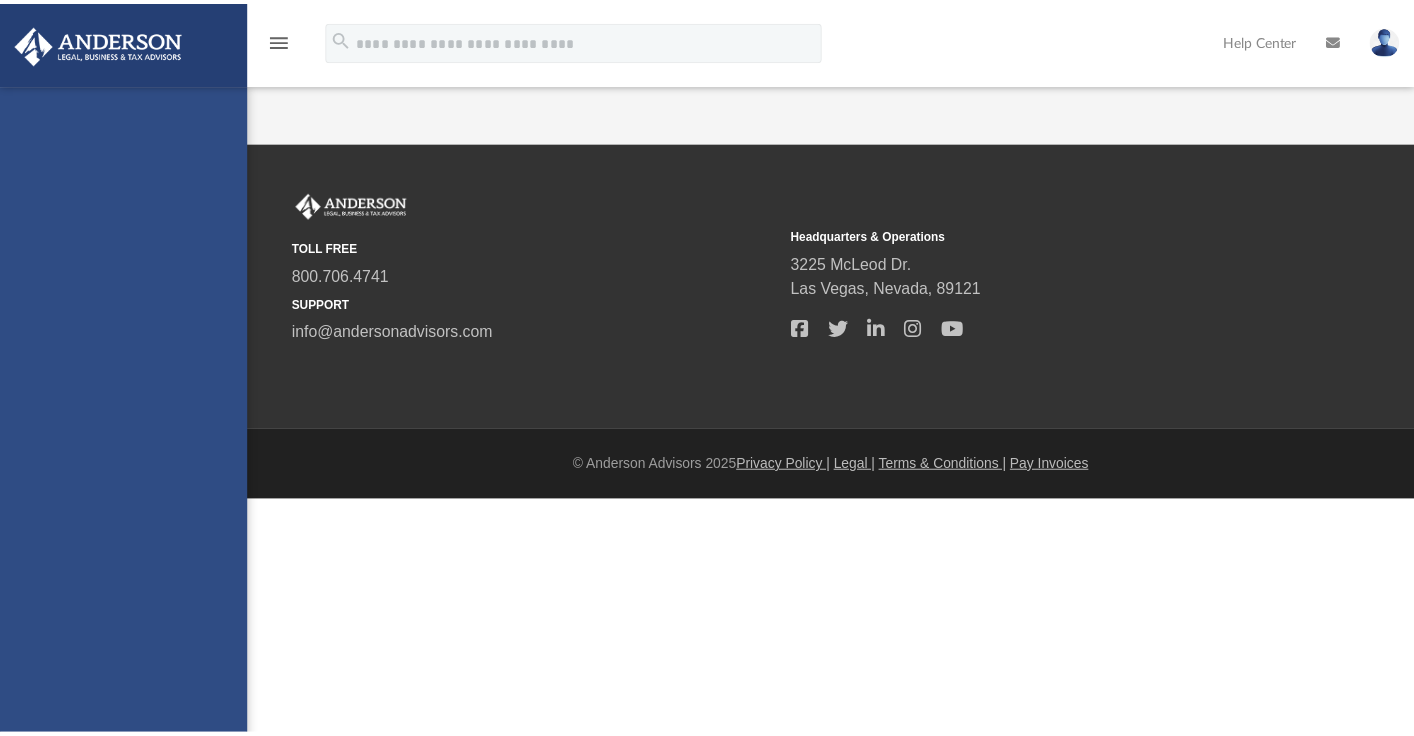 scroll, scrollTop: 0, scrollLeft: 0, axis: both 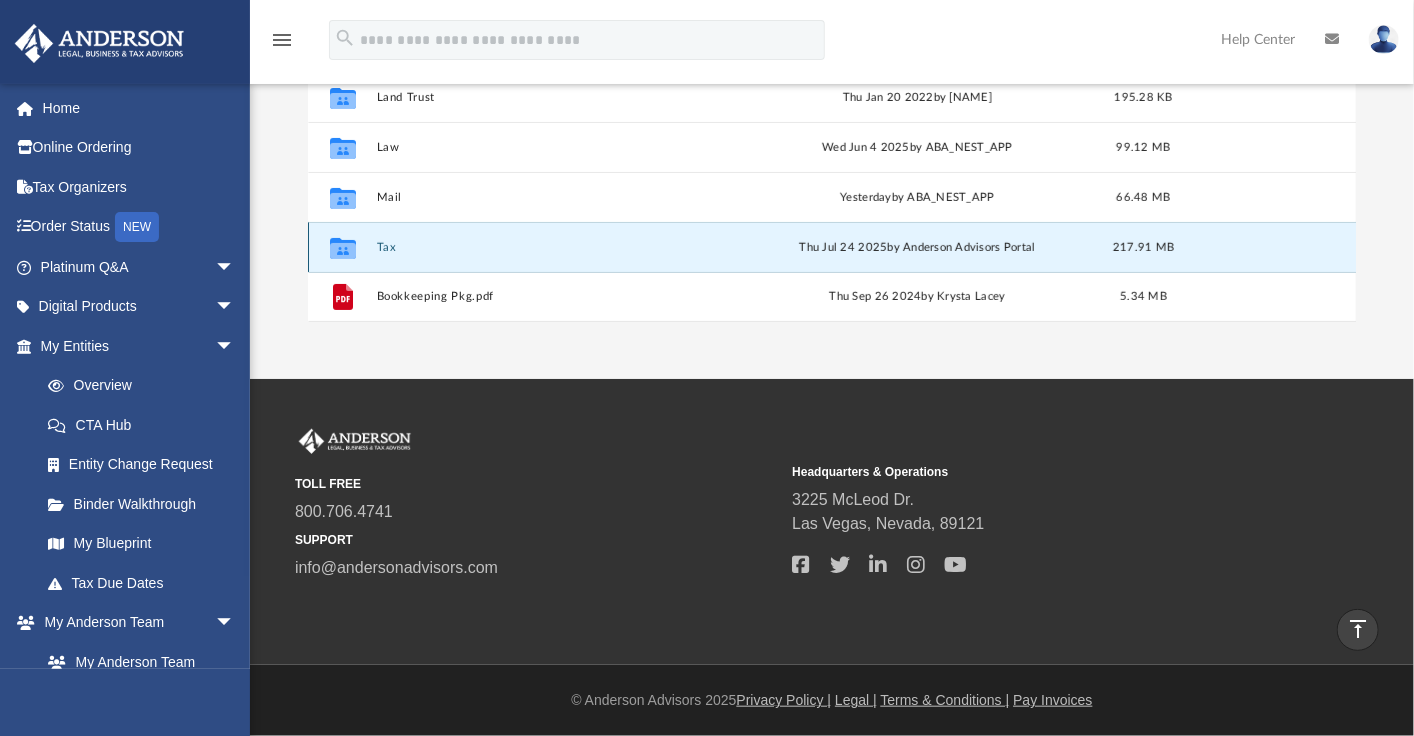 click on "Tax" at bounding box center (554, 247) 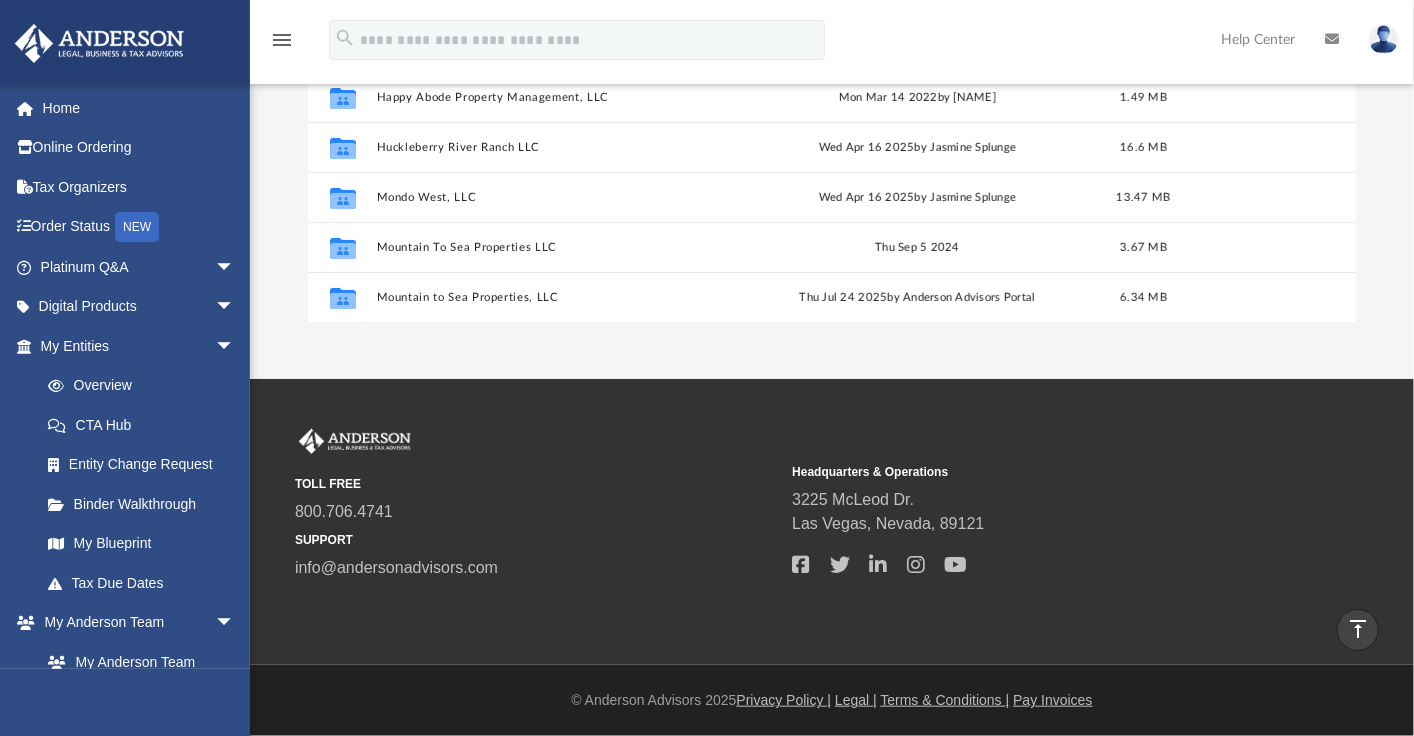 scroll, scrollTop: 35, scrollLeft: 0, axis: vertical 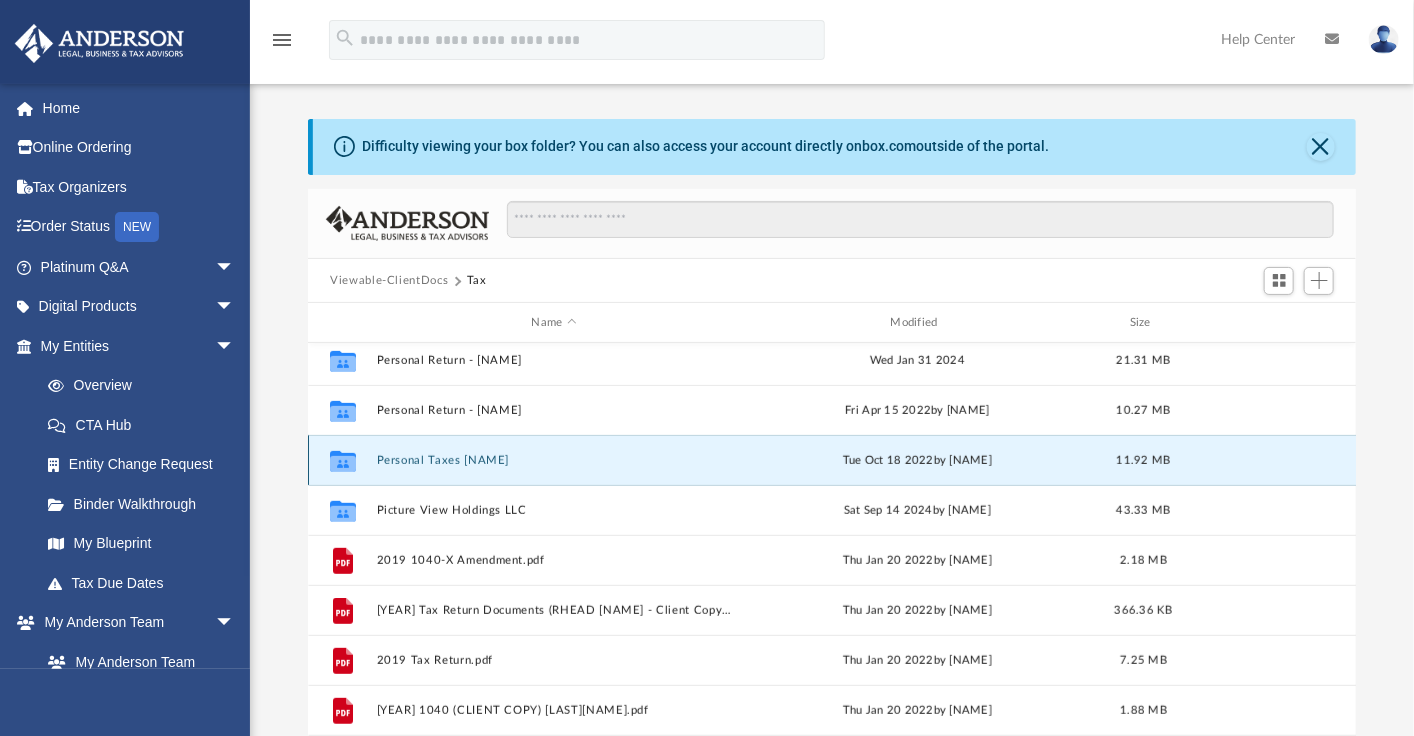 click on "Personal Taxes Dustin Neiman" at bounding box center [554, 460] 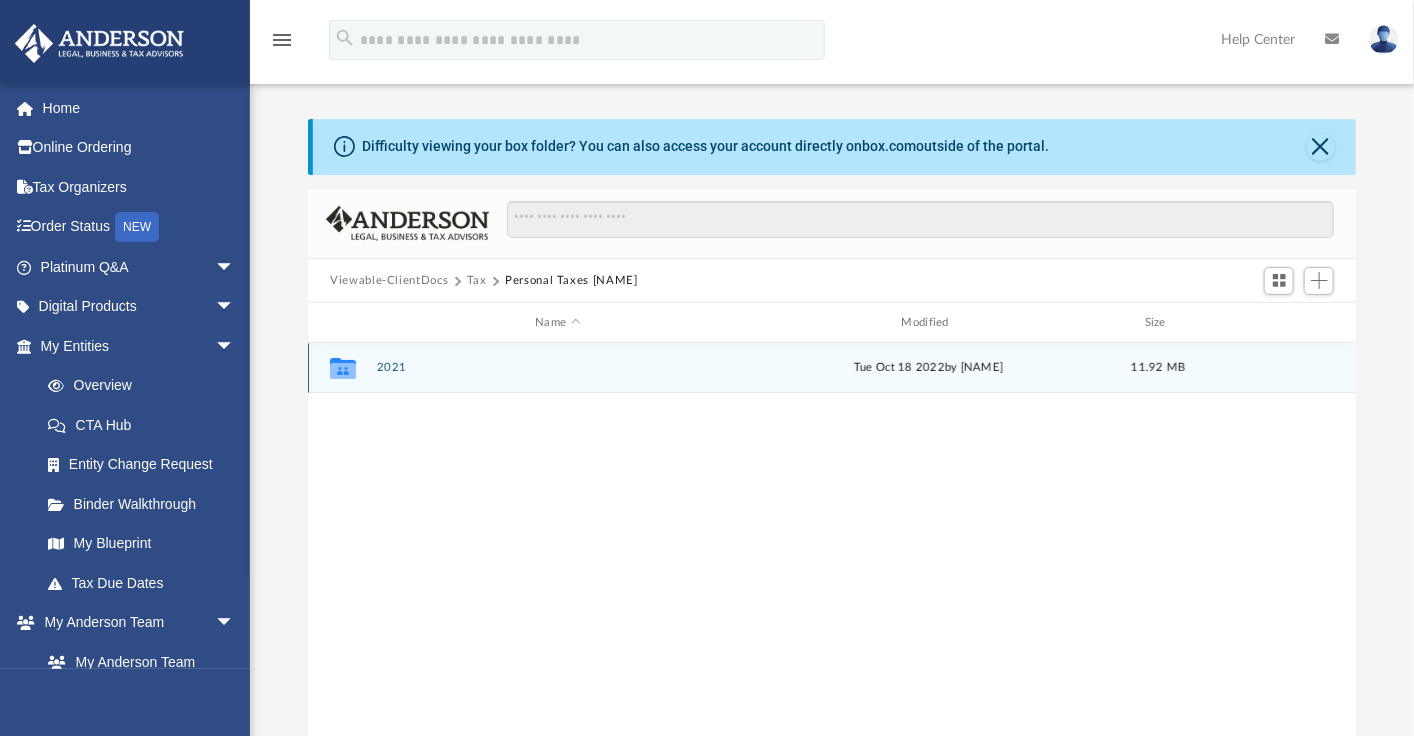 scroll, scrollTop: 0, scrollLeft: 0, axis: both 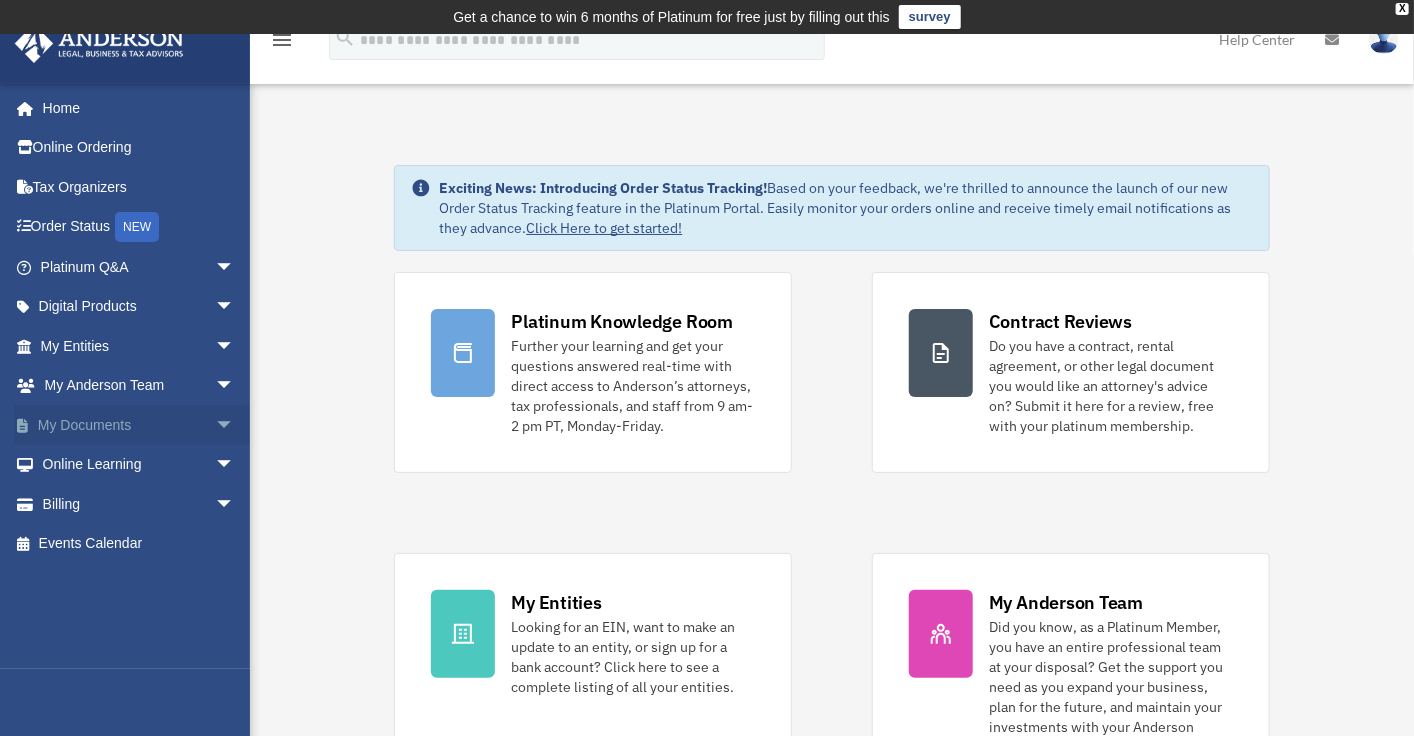 click on "My Documents arrow_drop_down" at bounding box center (139, 425) 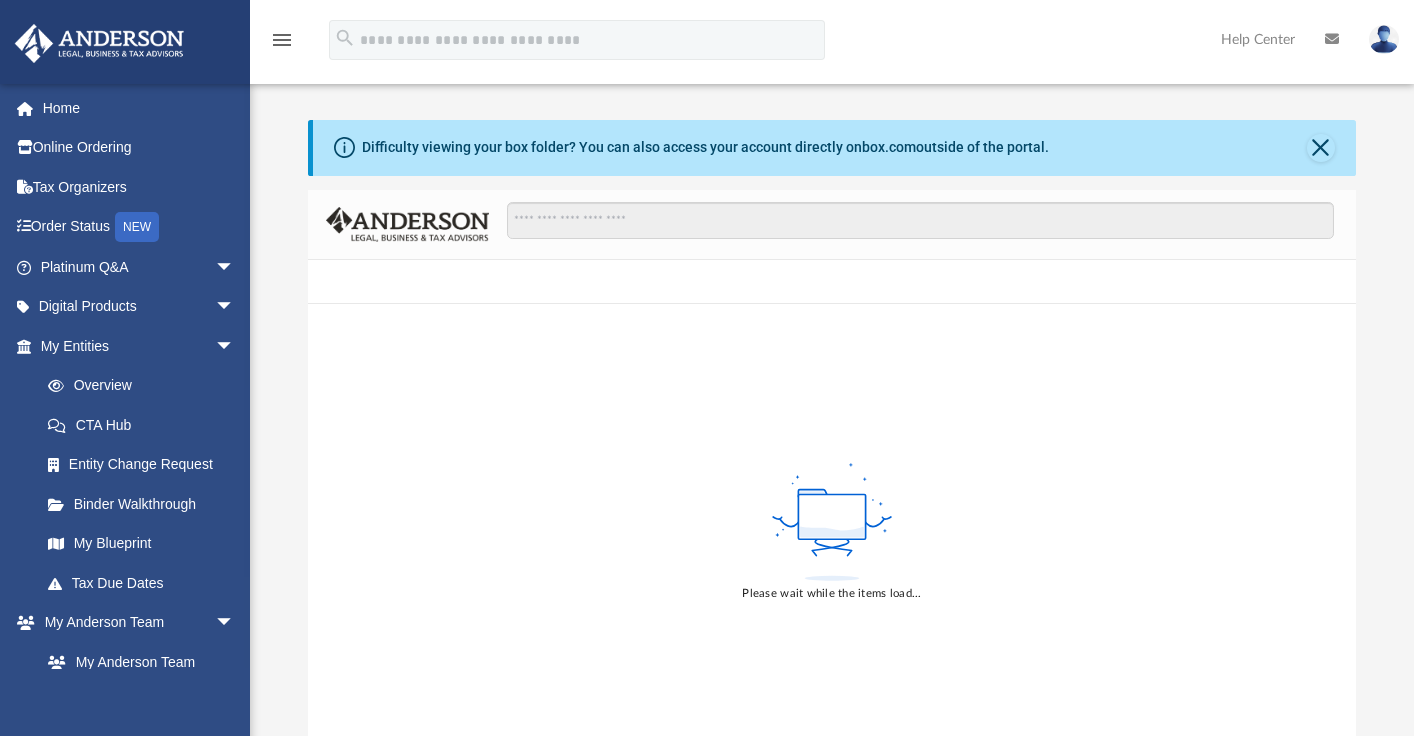 scroll, scrollTop: 0, scrollLeft: 0, axis: both 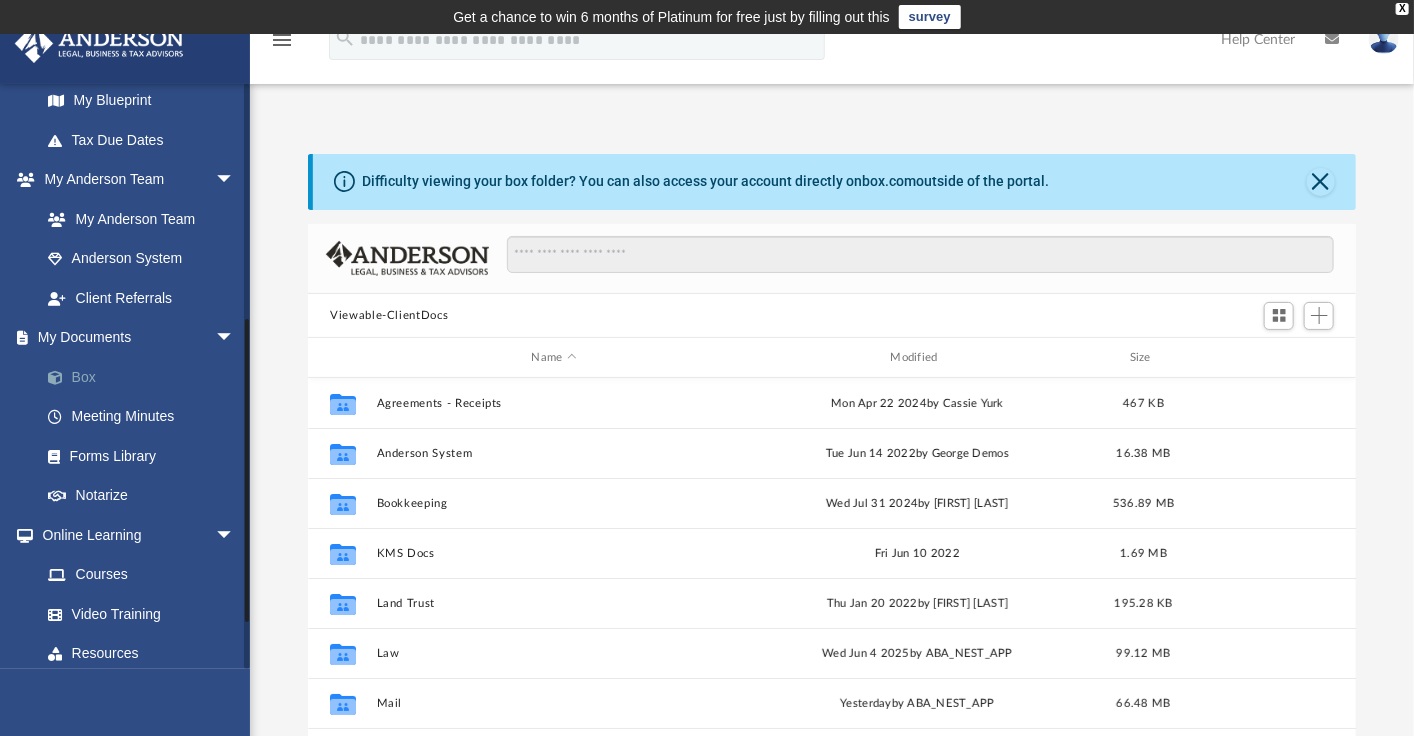 click on "Box" at bounding box center (146, 377) 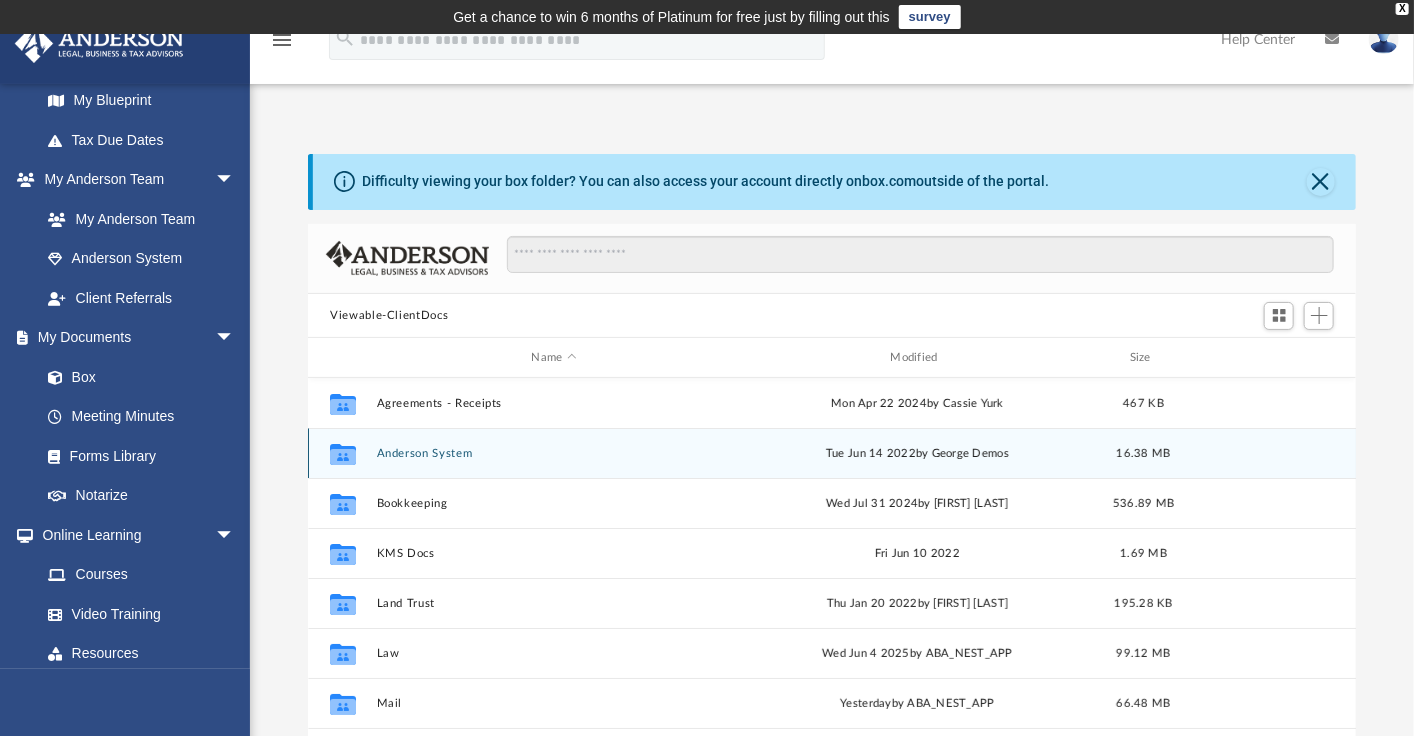 scroll, scrollTop: 36, scrollLeft: 0, axis: vertical 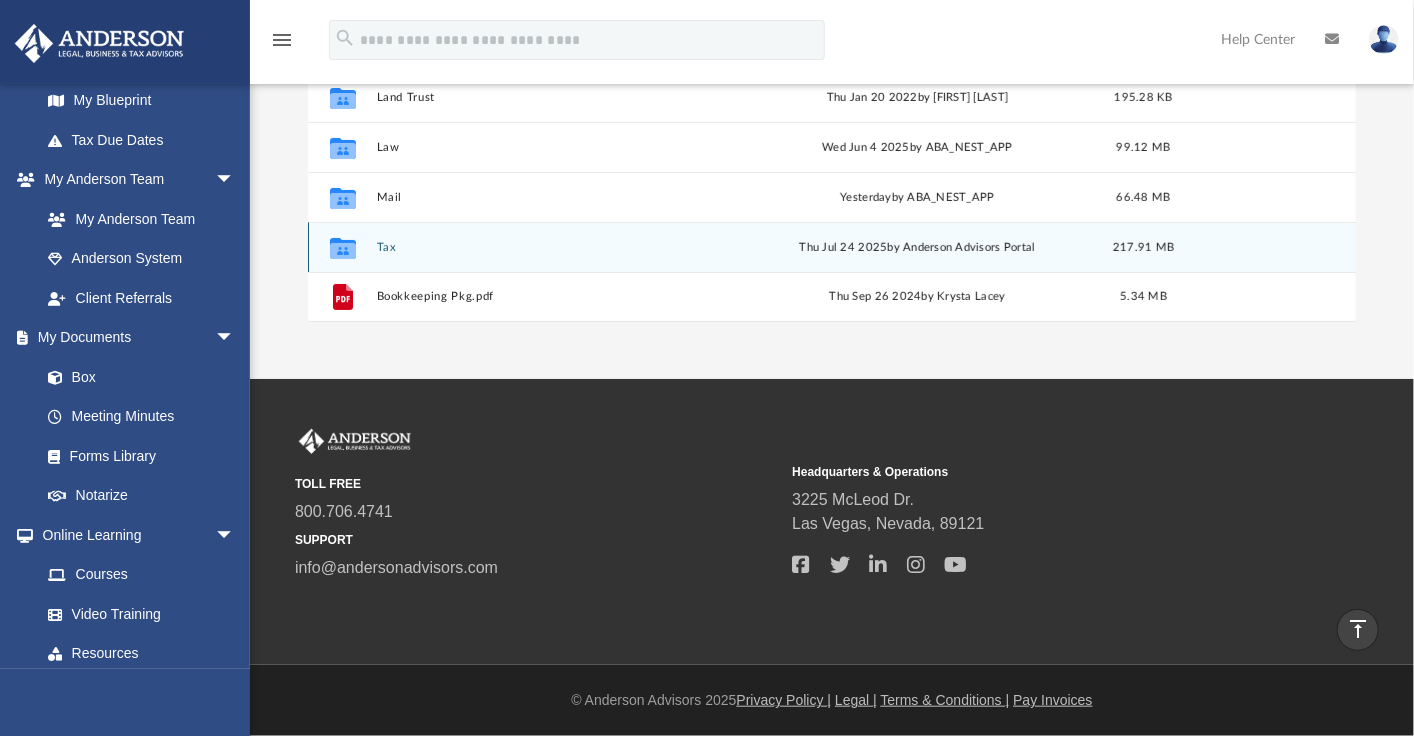 click on "Tax" at bounding box center [554, 247] 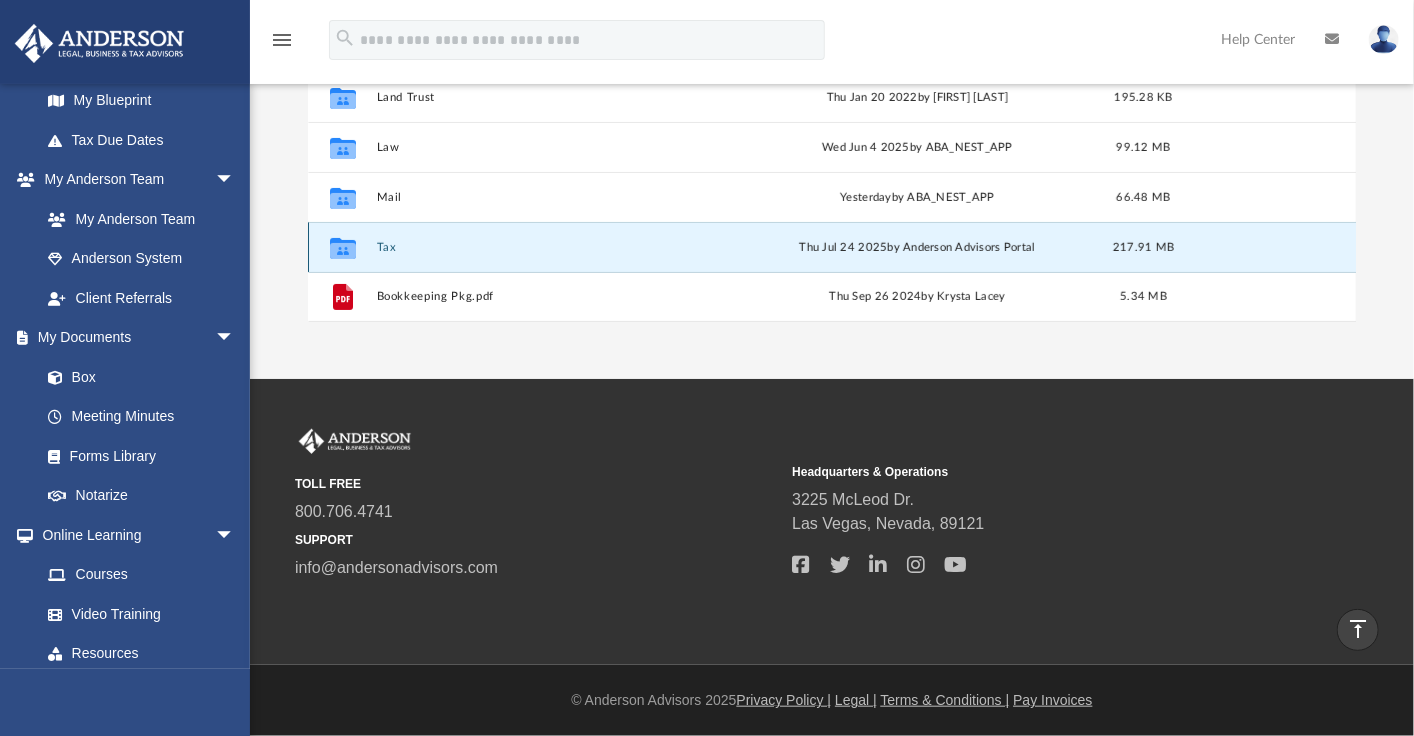 scroll, scrollTop: 0, scrollLeft: 0, axis: both 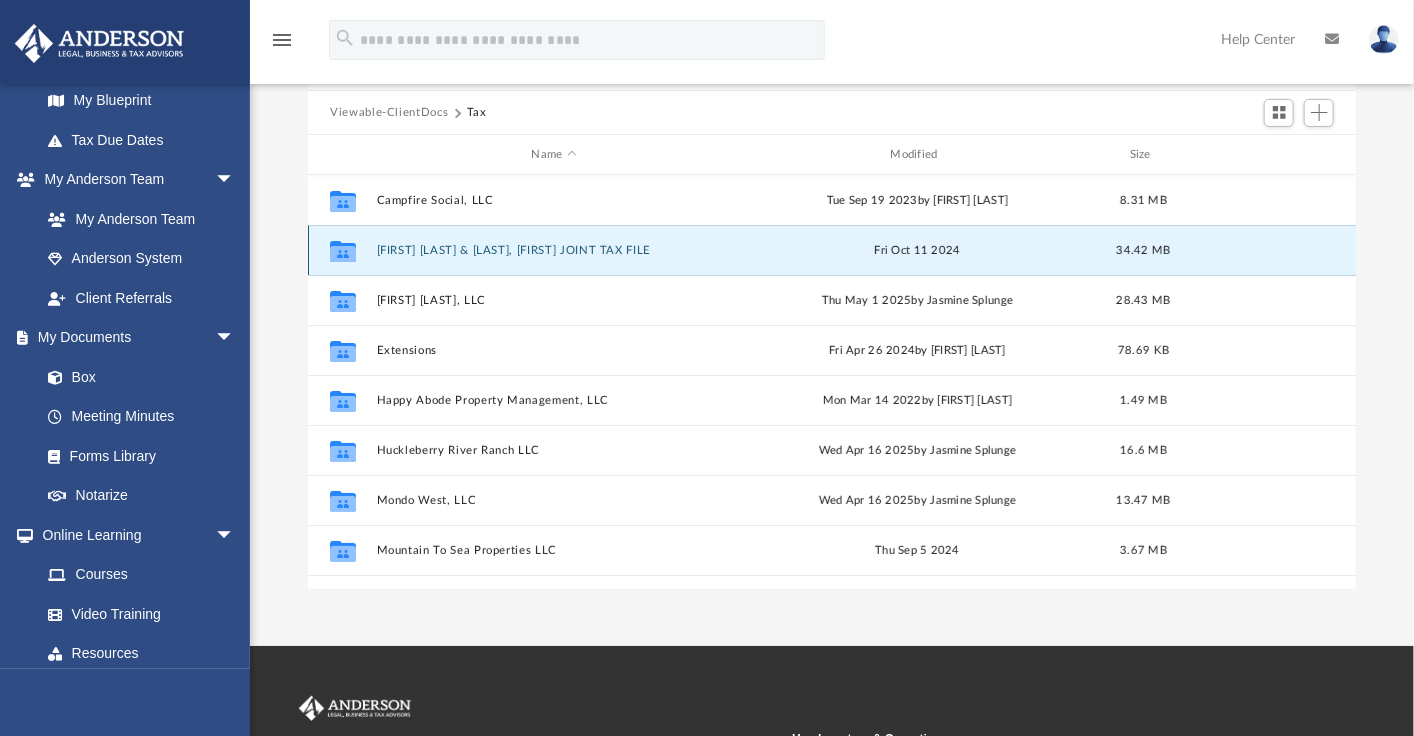 click on "Carrol Rhead & Dustin Neiman JOINT TAX FILE" at bounding box center [554, 250] 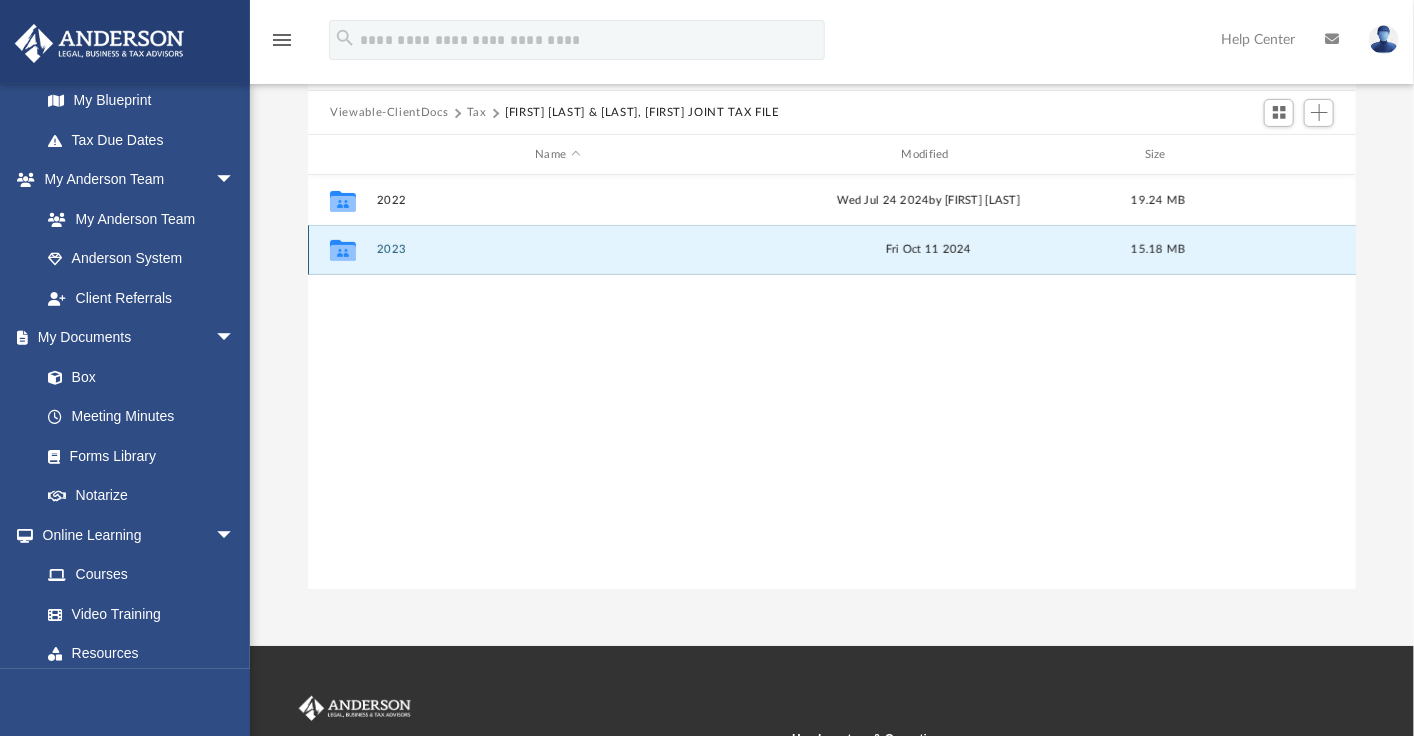 click on "2023" at bounding box center (558, 249) 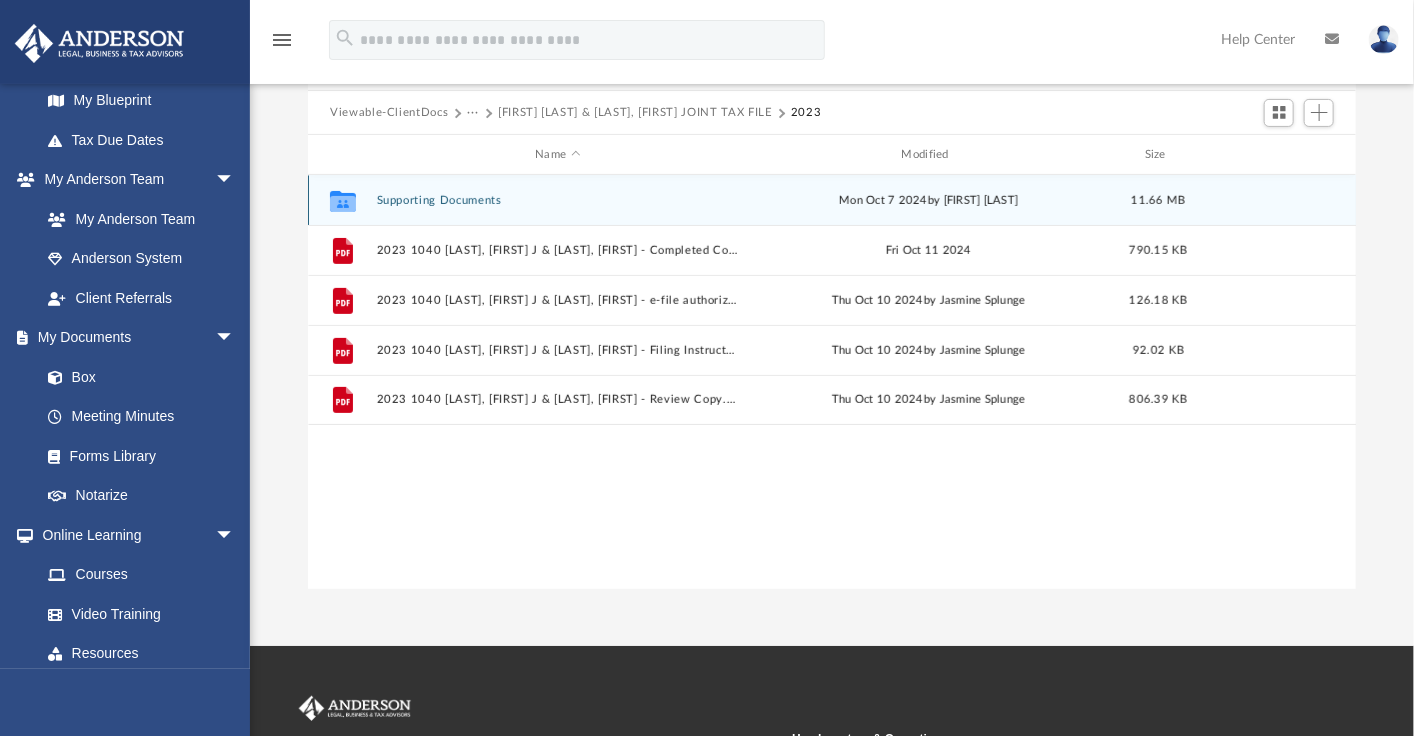 click on "Supporting Documents" at bounding box center [558, 200] 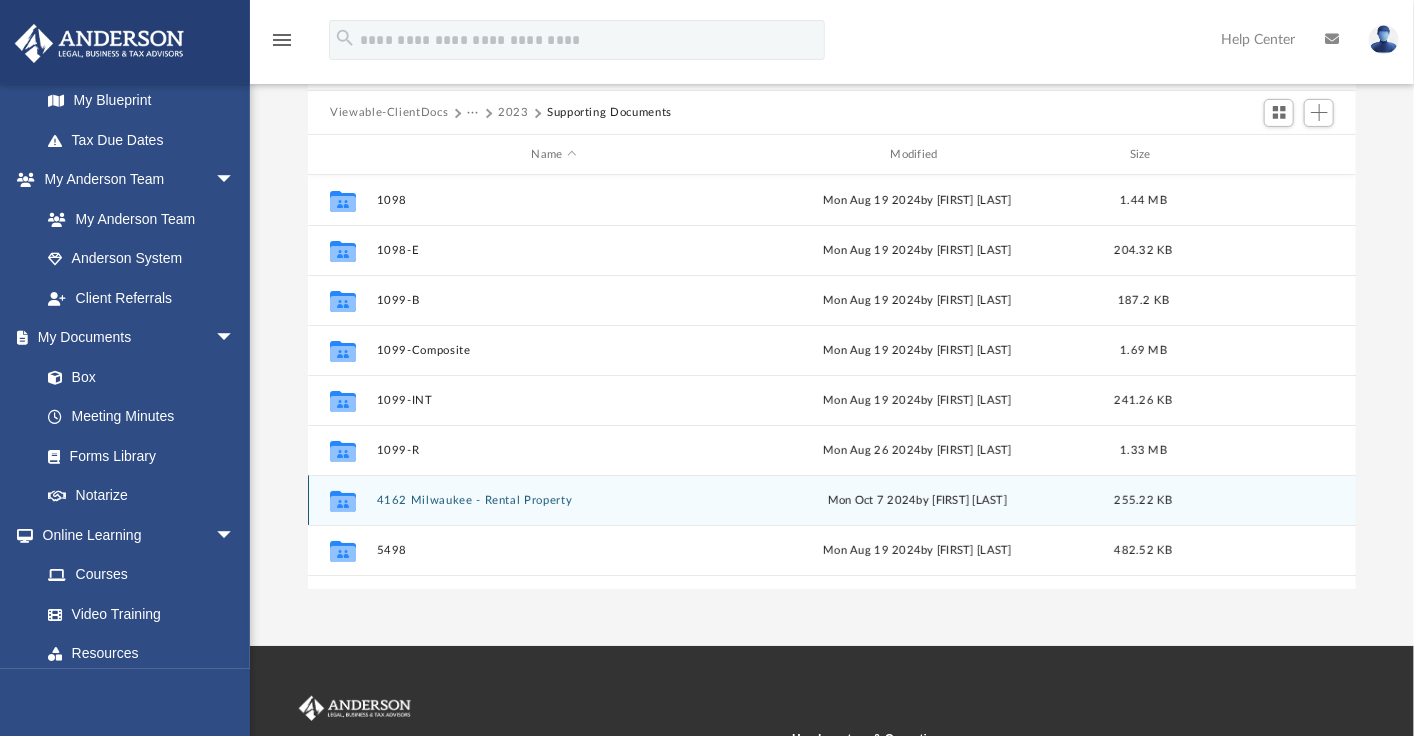 click on "4162 Milwaukee - Rental Property" at bounding box center [554, 500] 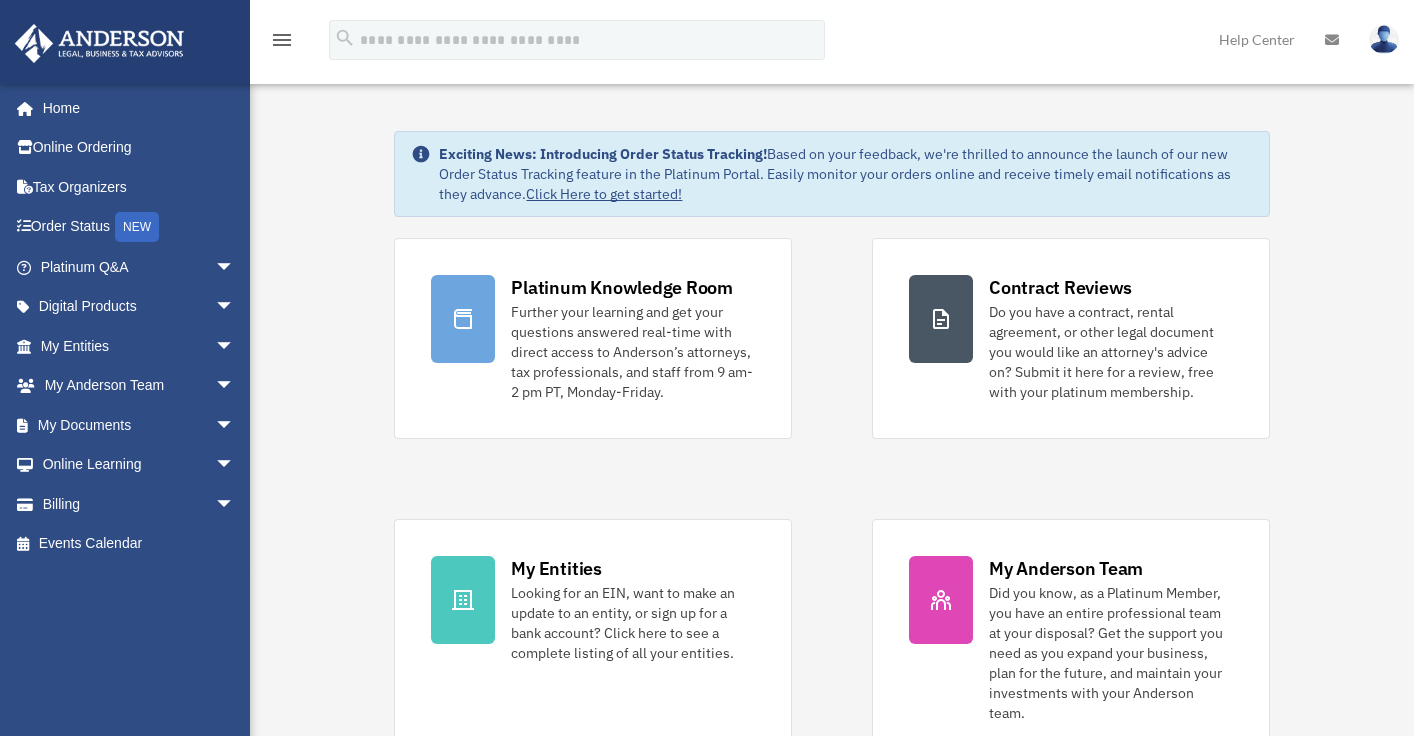 scroll, scrollTop: 0, scrollLeft: 0, axis: both 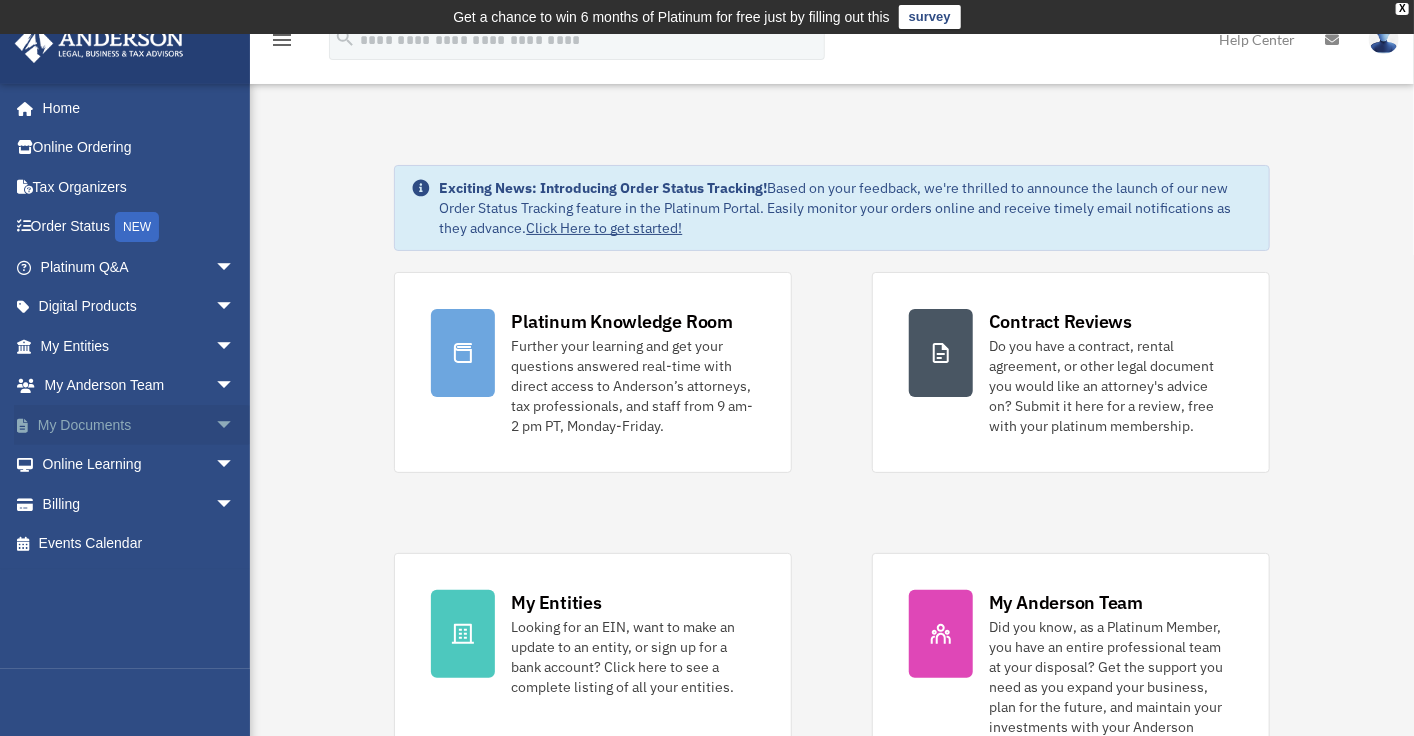 click on "arrow_drop_down" at bounding box center [235, 425] 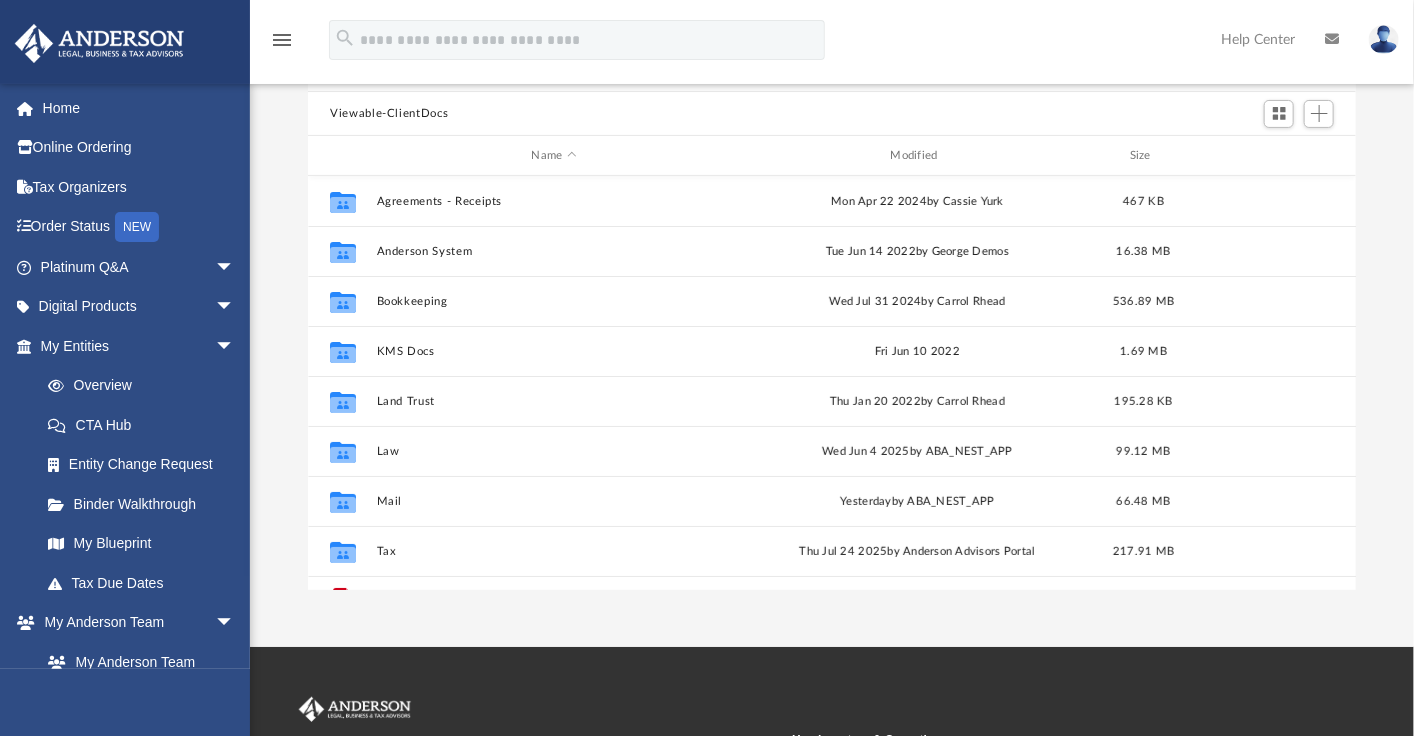 scroll, scrollTop: 172, scrollLeft: 0, axis: vertical 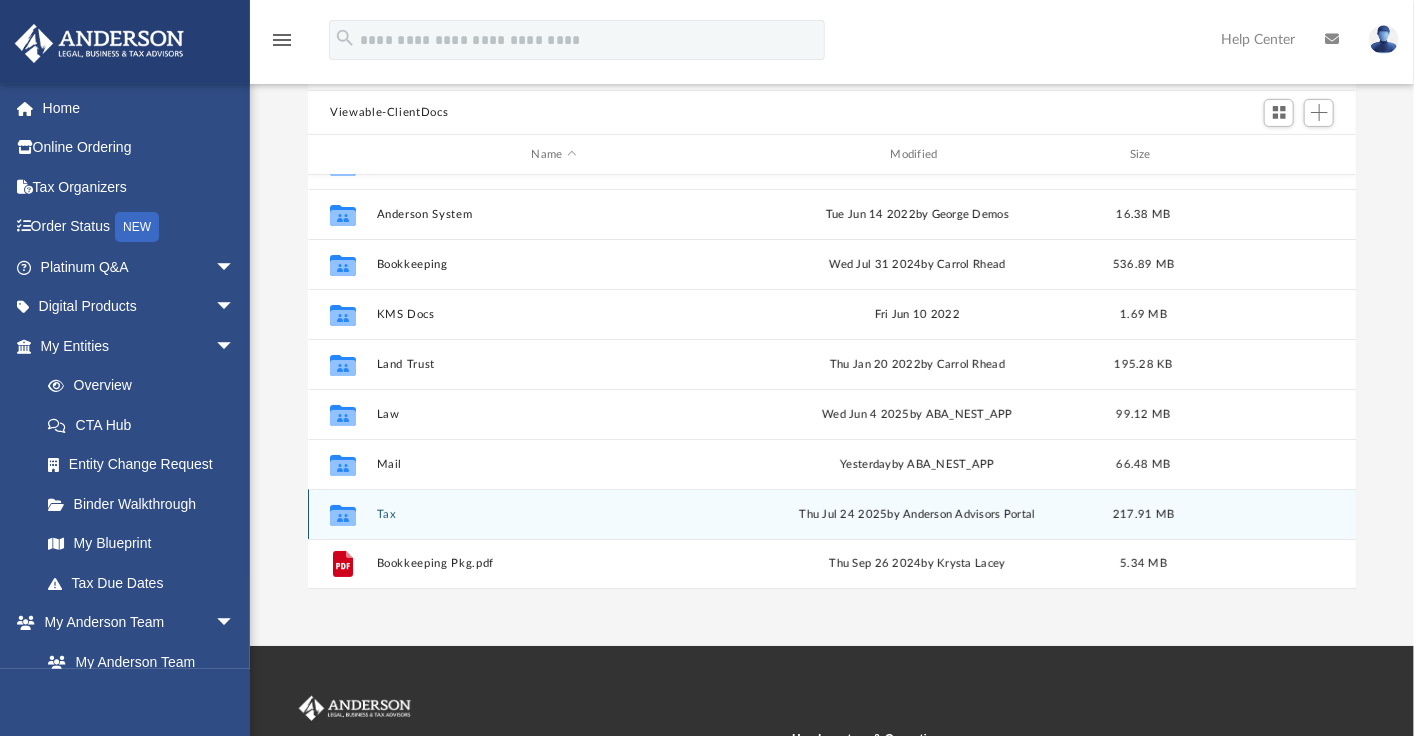 click on "Tax" at bounding box center (554, 514) 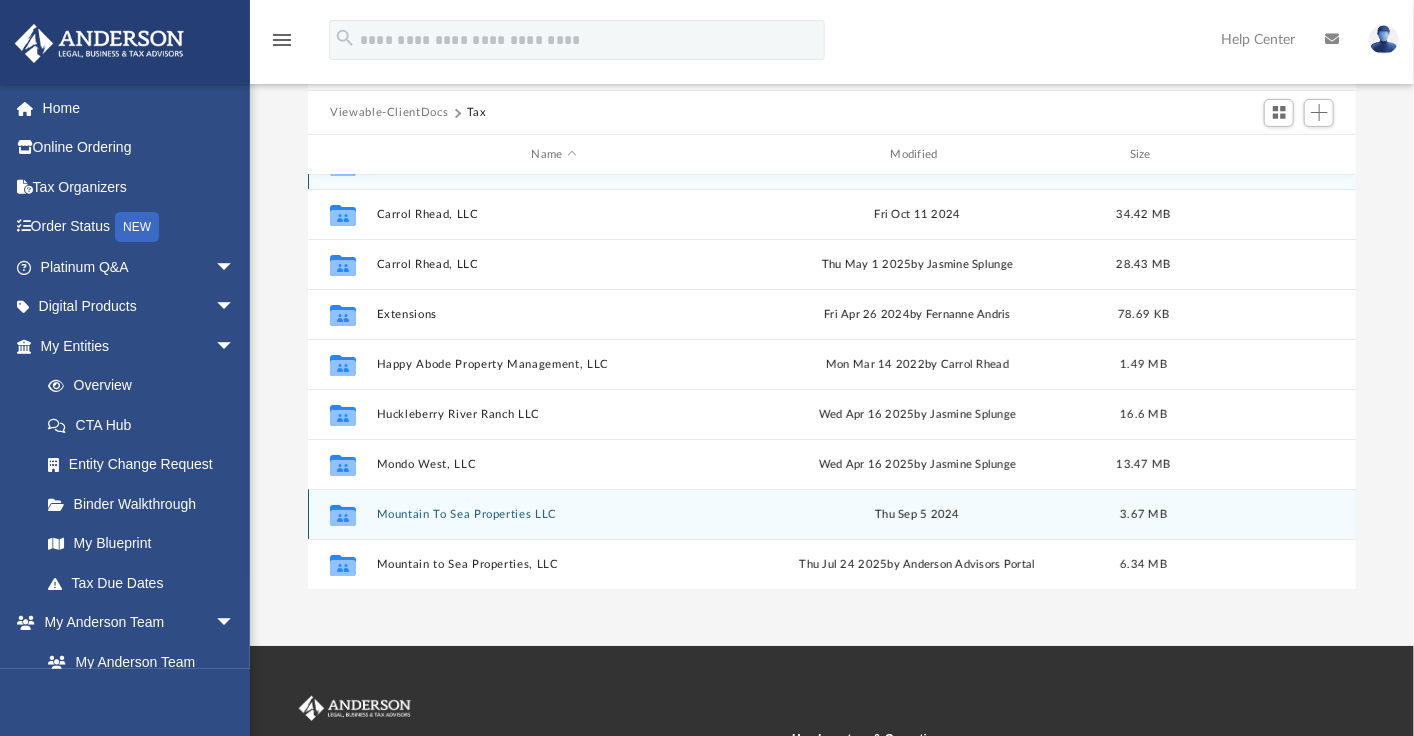 scroll, scrollTop: 0, scrollLeft: 0, axis: both 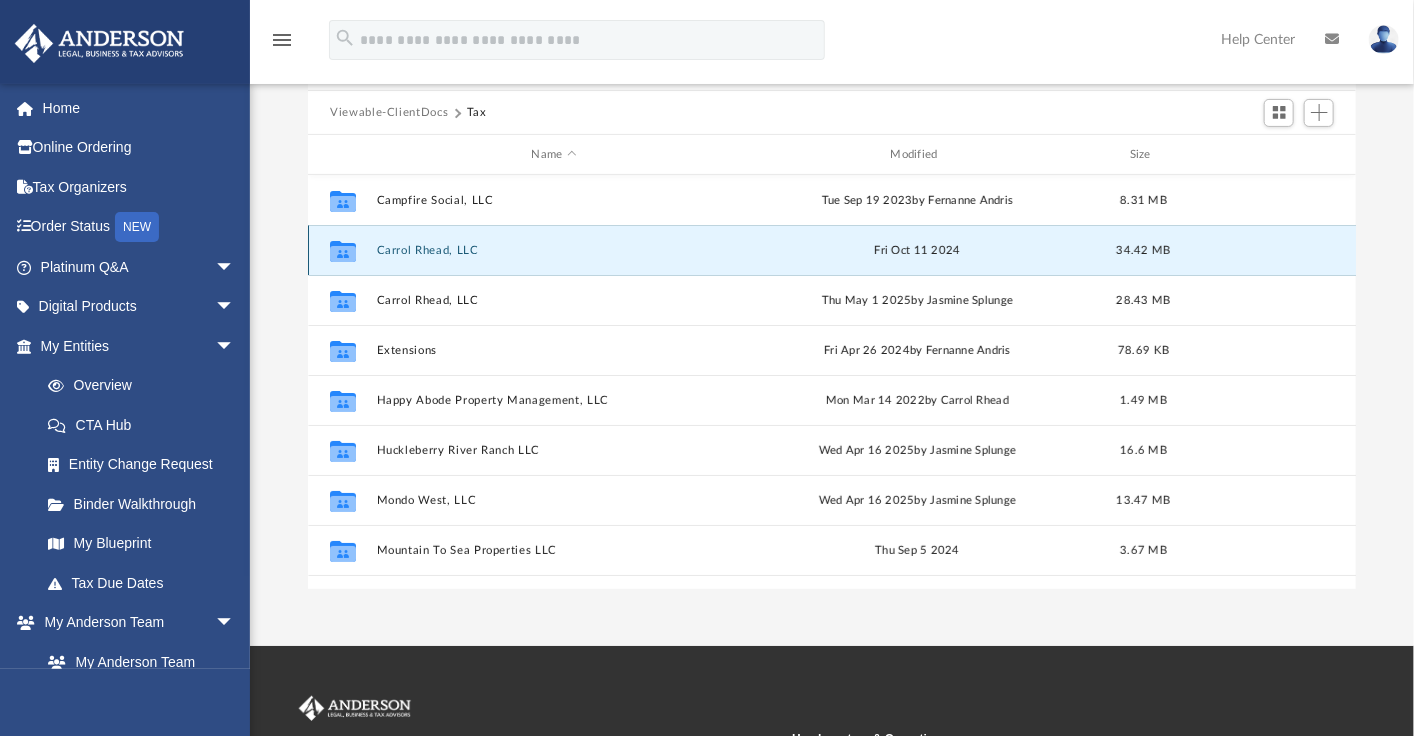 click on "Carrol Rhead & Dustin Neiman JOINT TAX FILE" at bounding box center (554, 250) 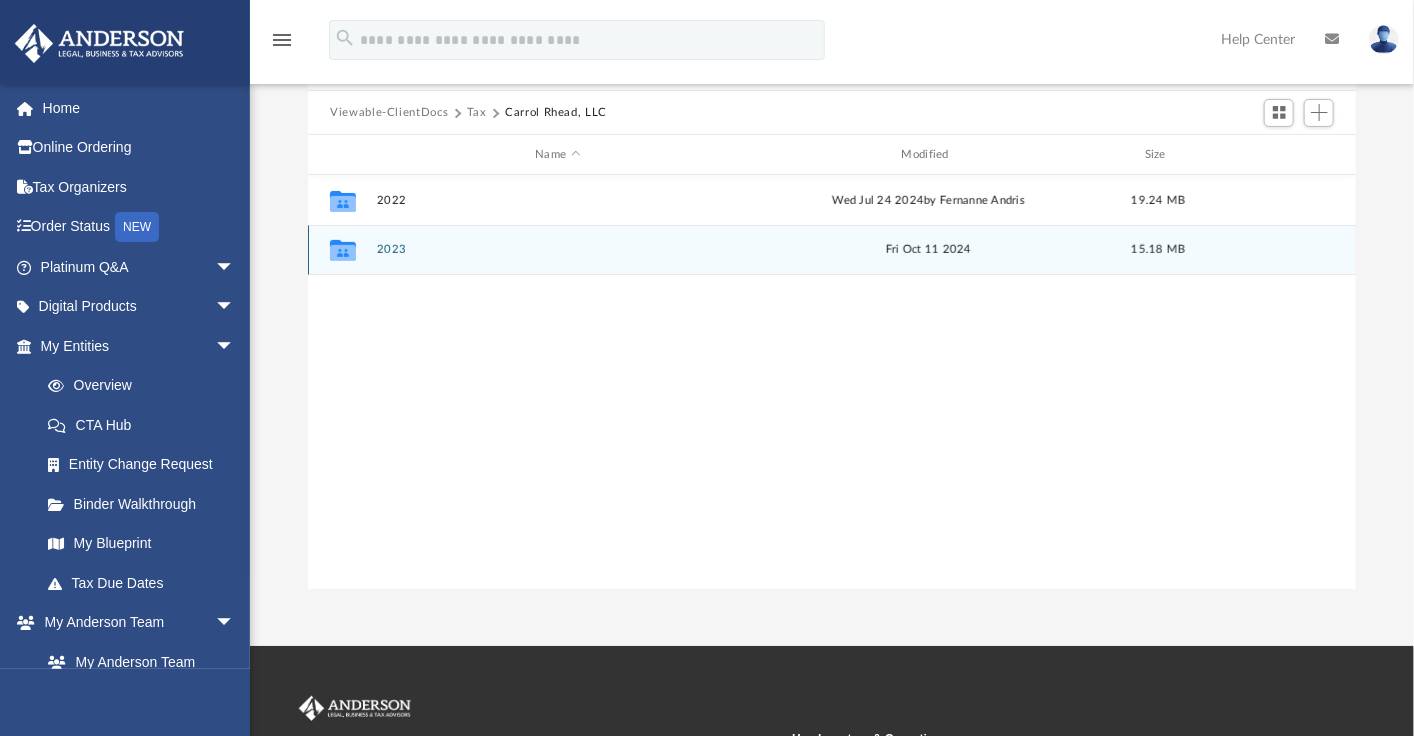 click on "2023" at bounding box center (558, 249) 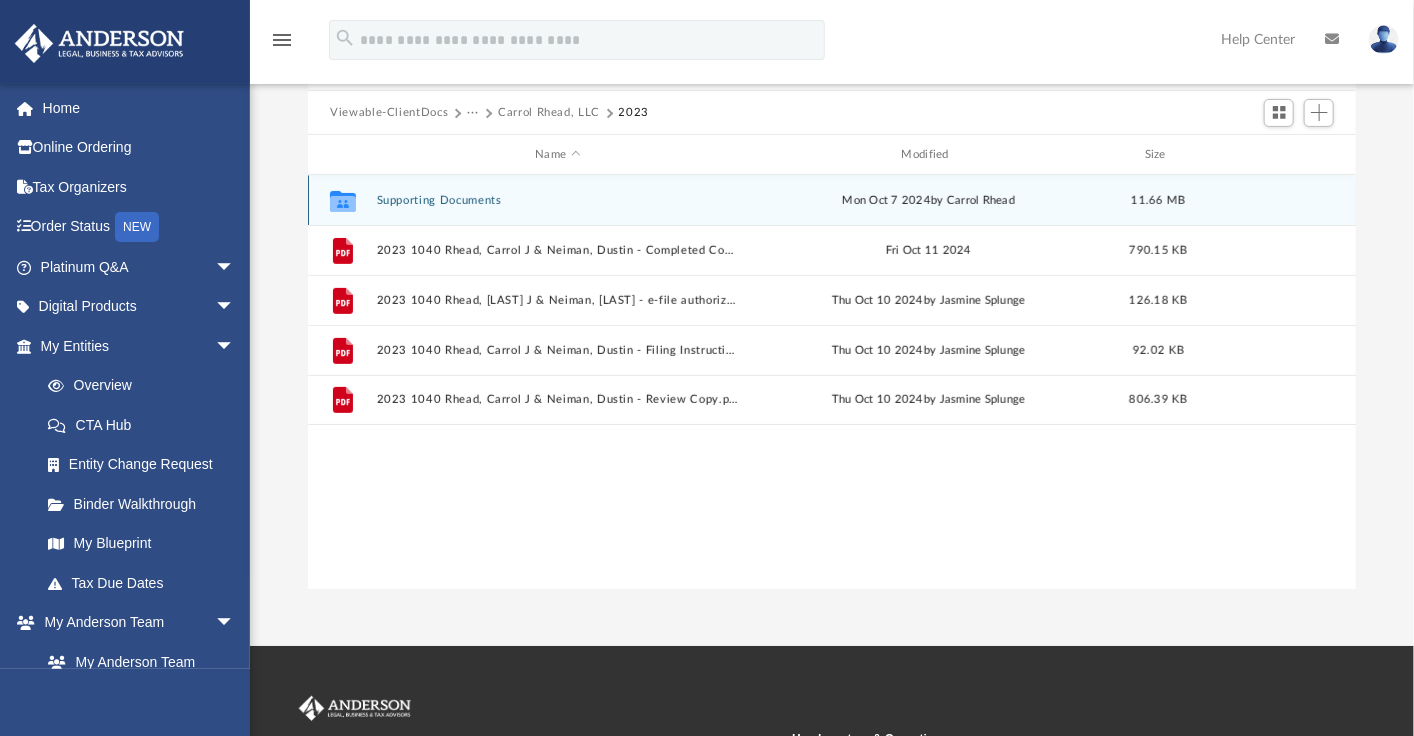 click on "Supporting Documents" at bounding box center [558, 200] 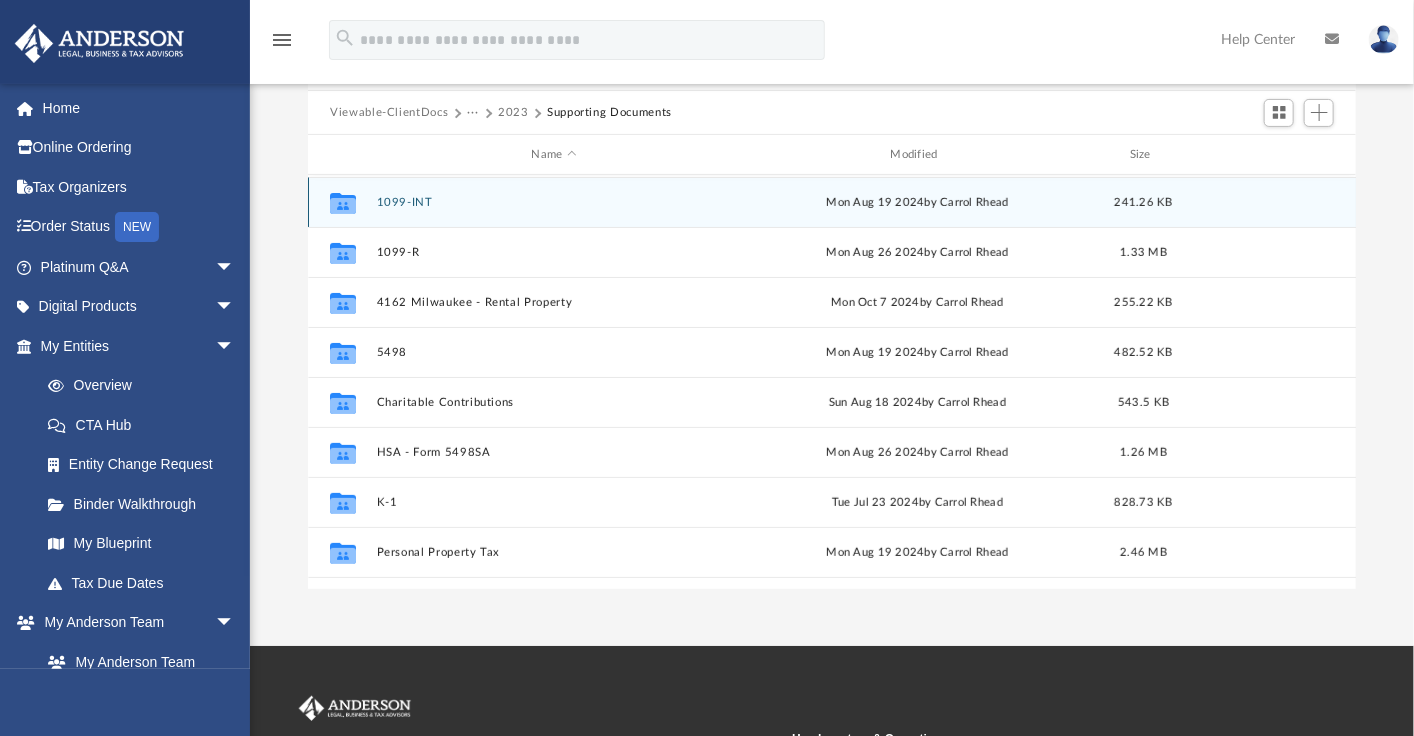 scroll, scrollTop: 236, scrollLeft: 0, axis: vertical 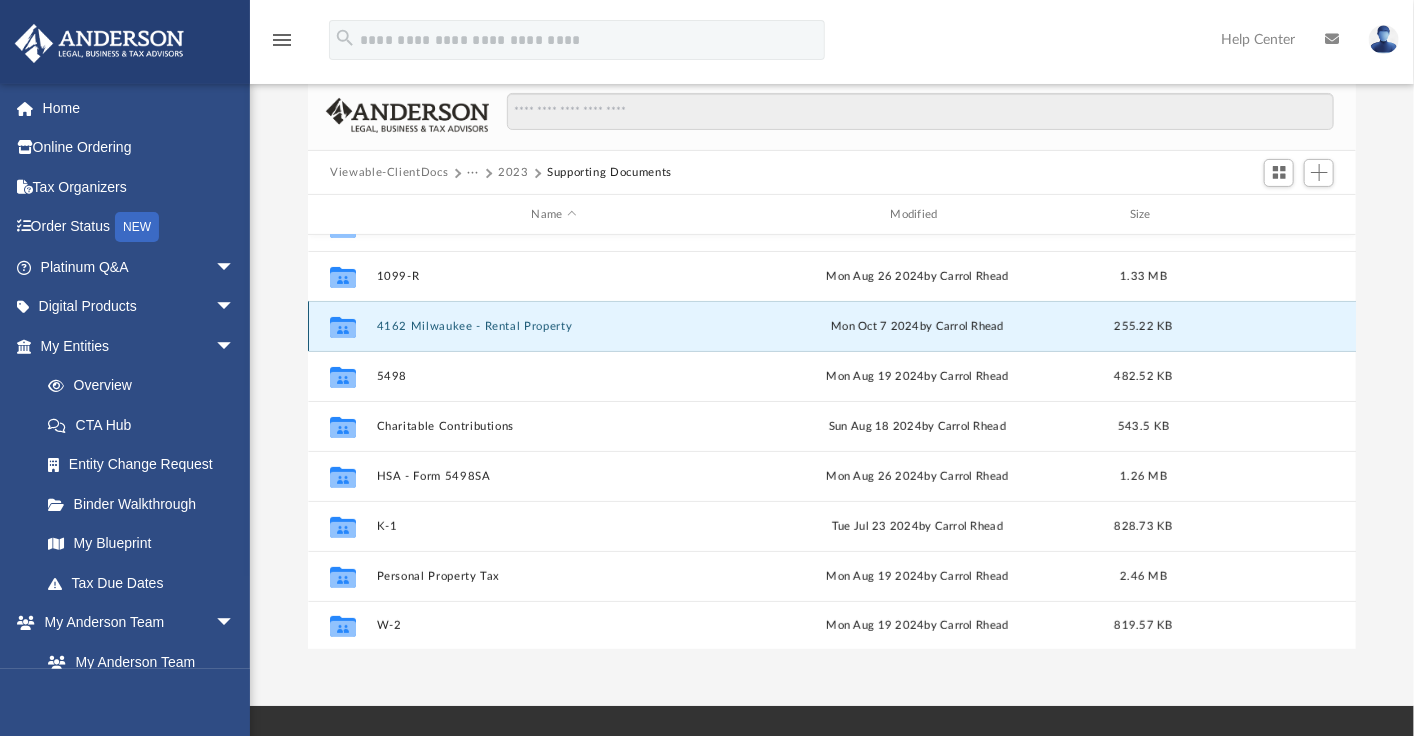 click on "4162 Milwaukee - Rental Property" at bounding box center [554, 326] 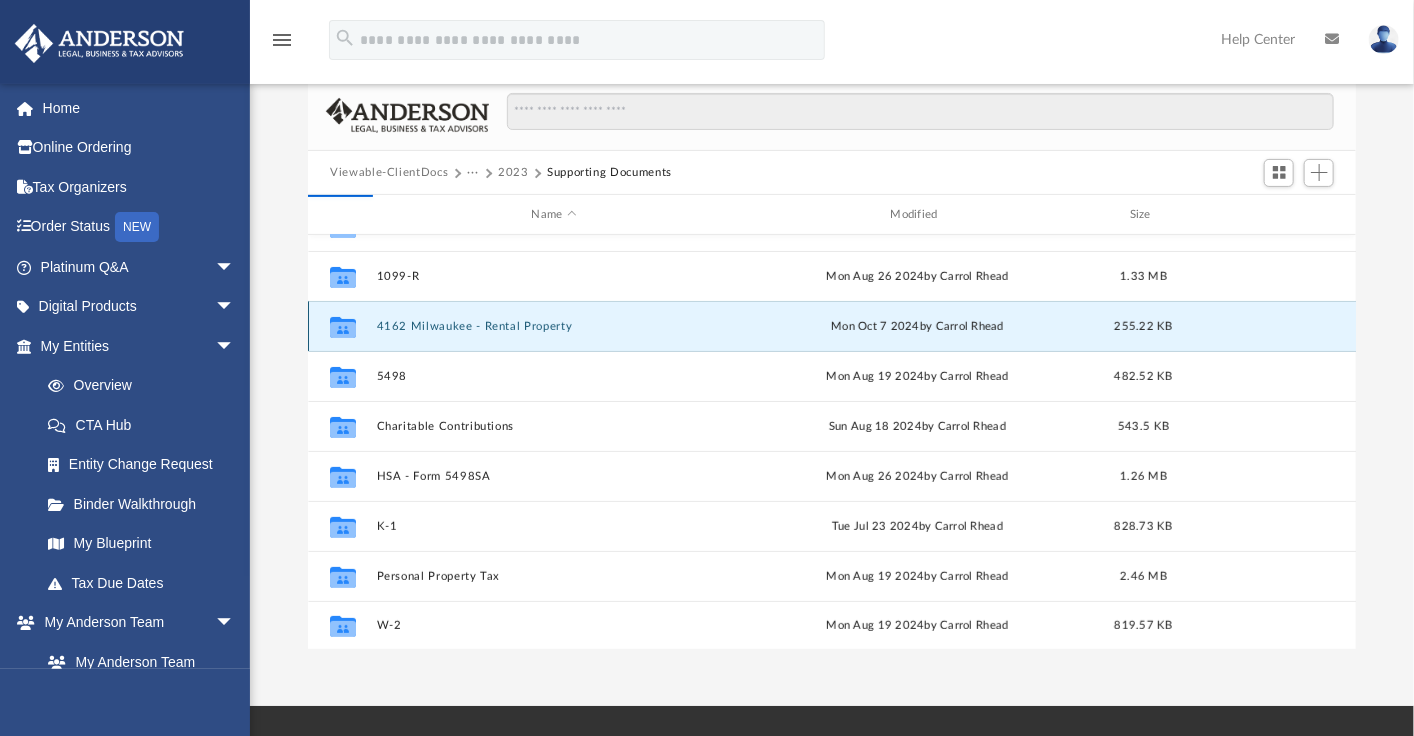 scroll, scrollTop: 0, scrollLeft: 0, axis: both 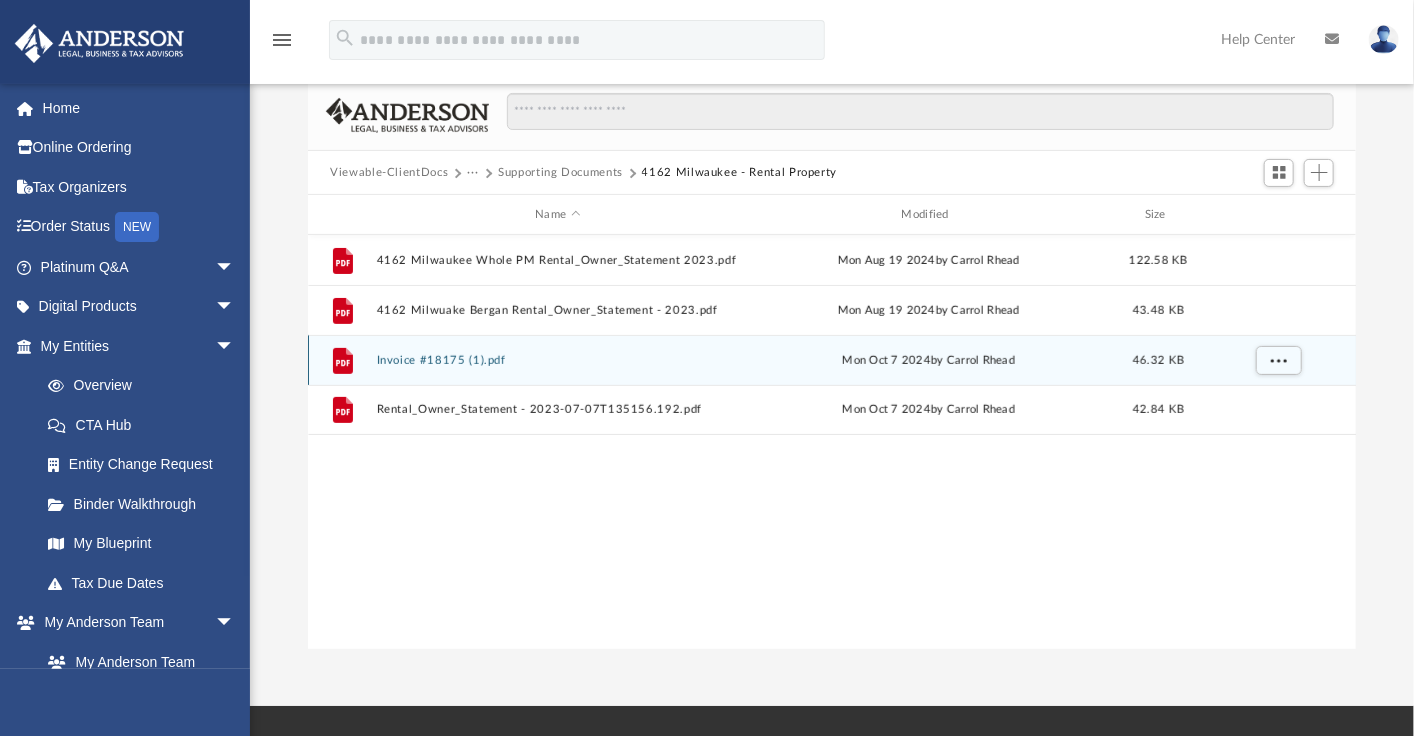 click on "Invoice #18175 (1).pdf" at bounding box center [558, 360] 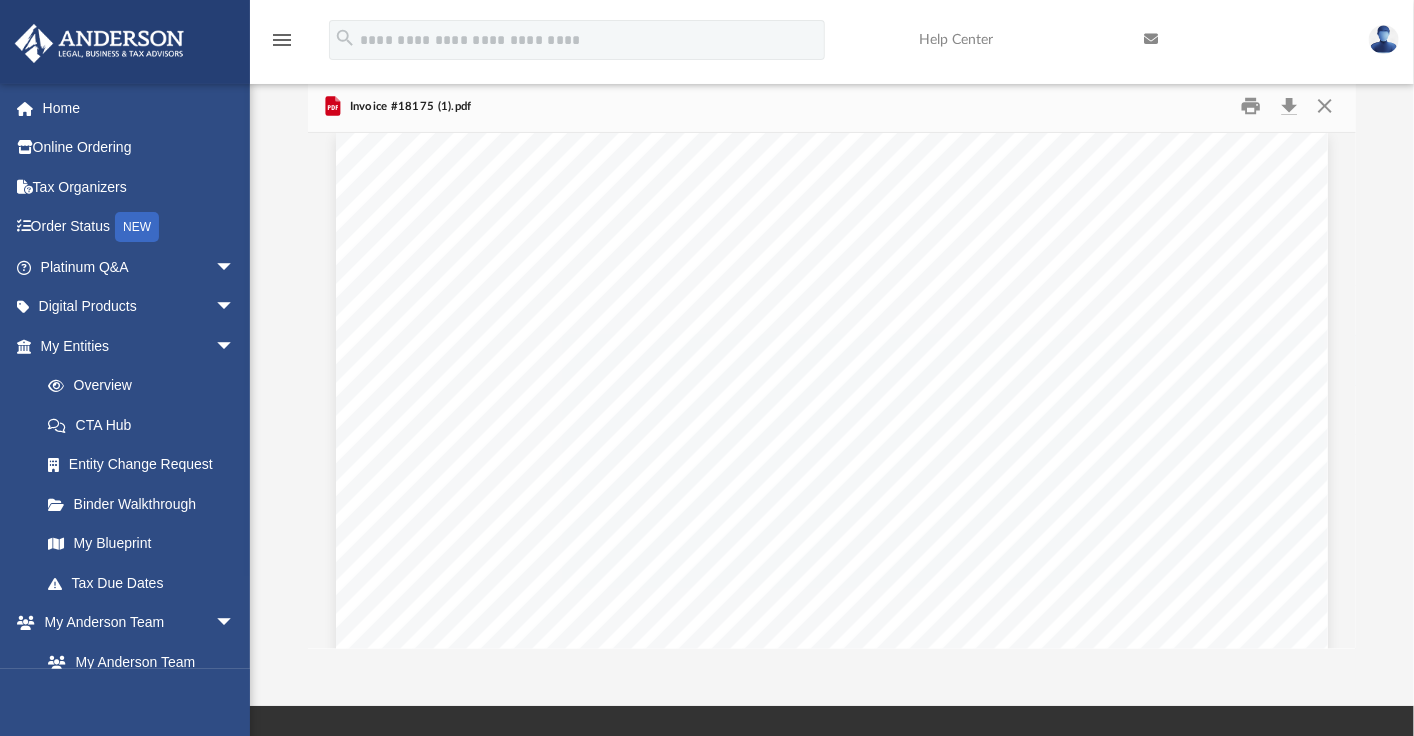 scroll, scrollTop: 0, scrollLeft: 0, axis: both 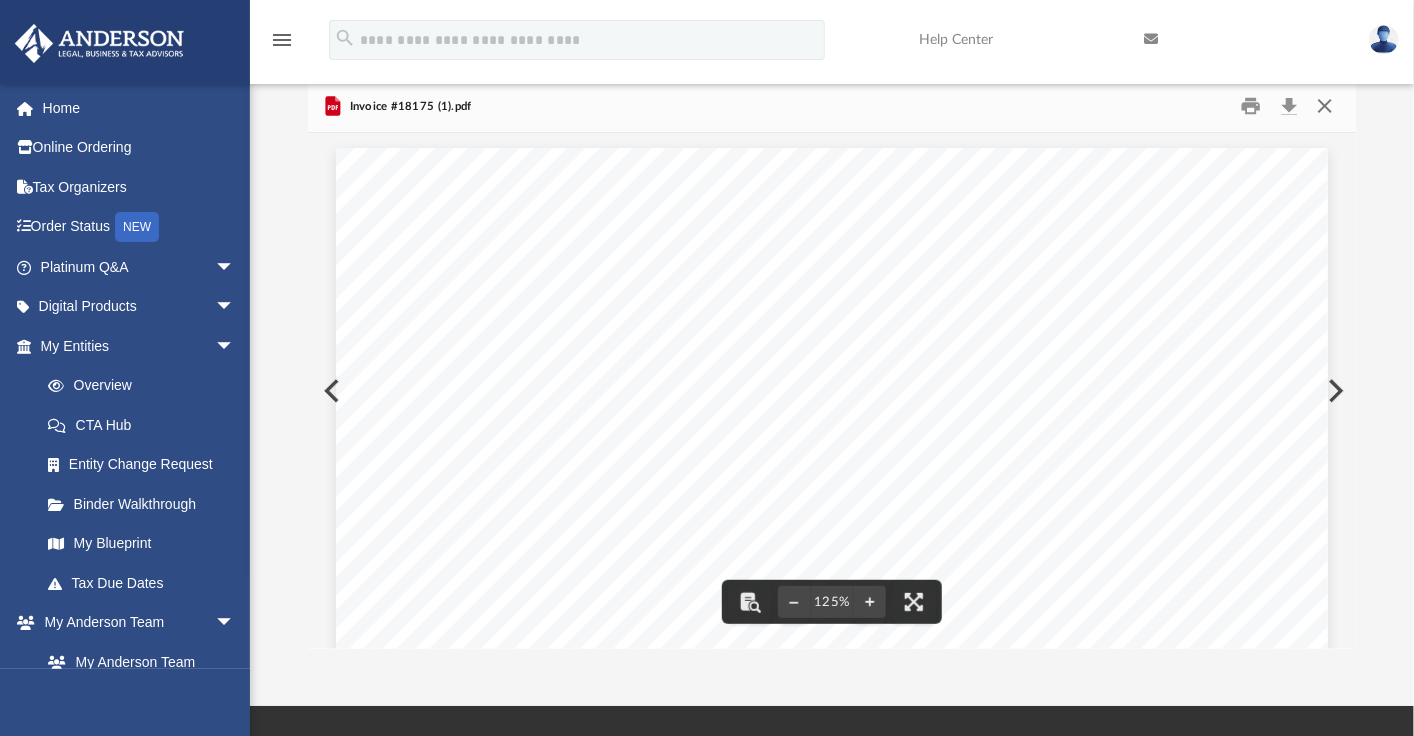 click at bounding box center (1324, 106) 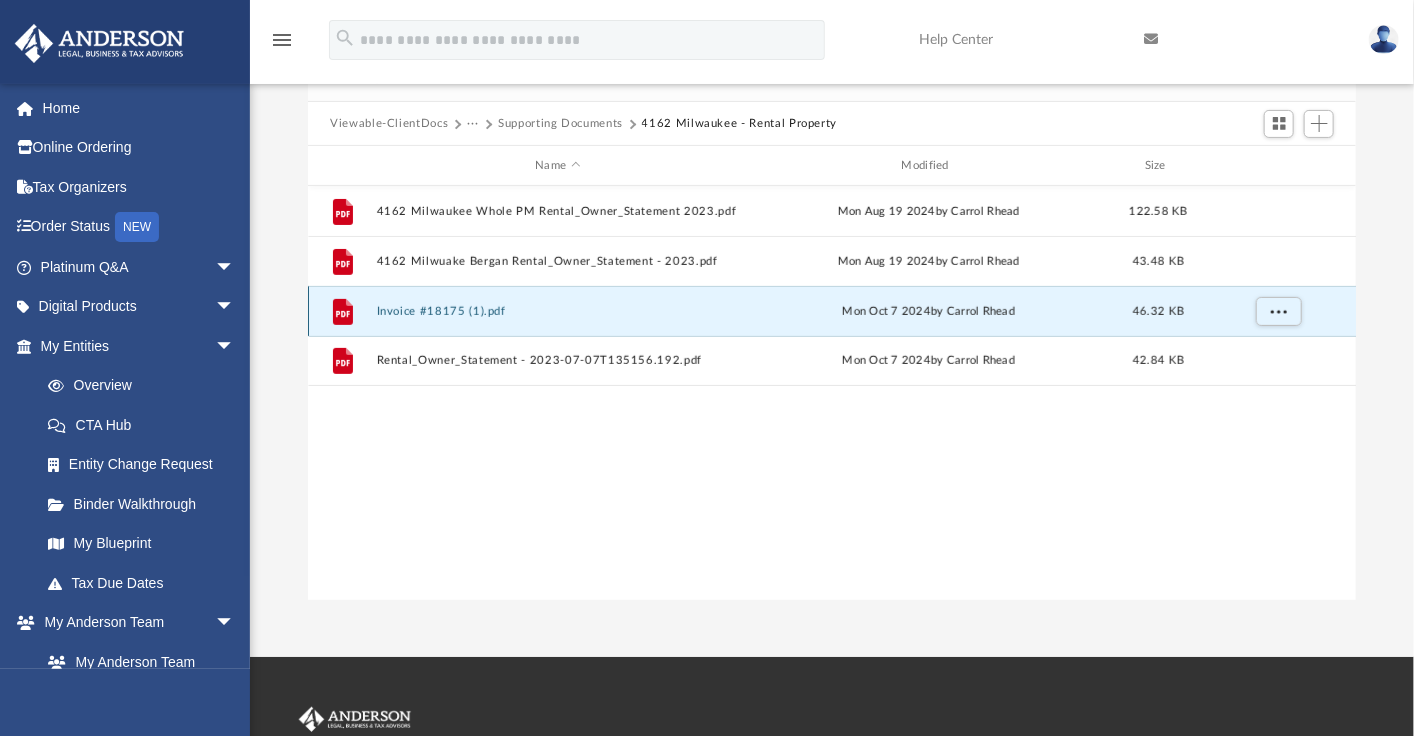 scroll, scrollTop: 0, scrollLeft: 0, axis: both 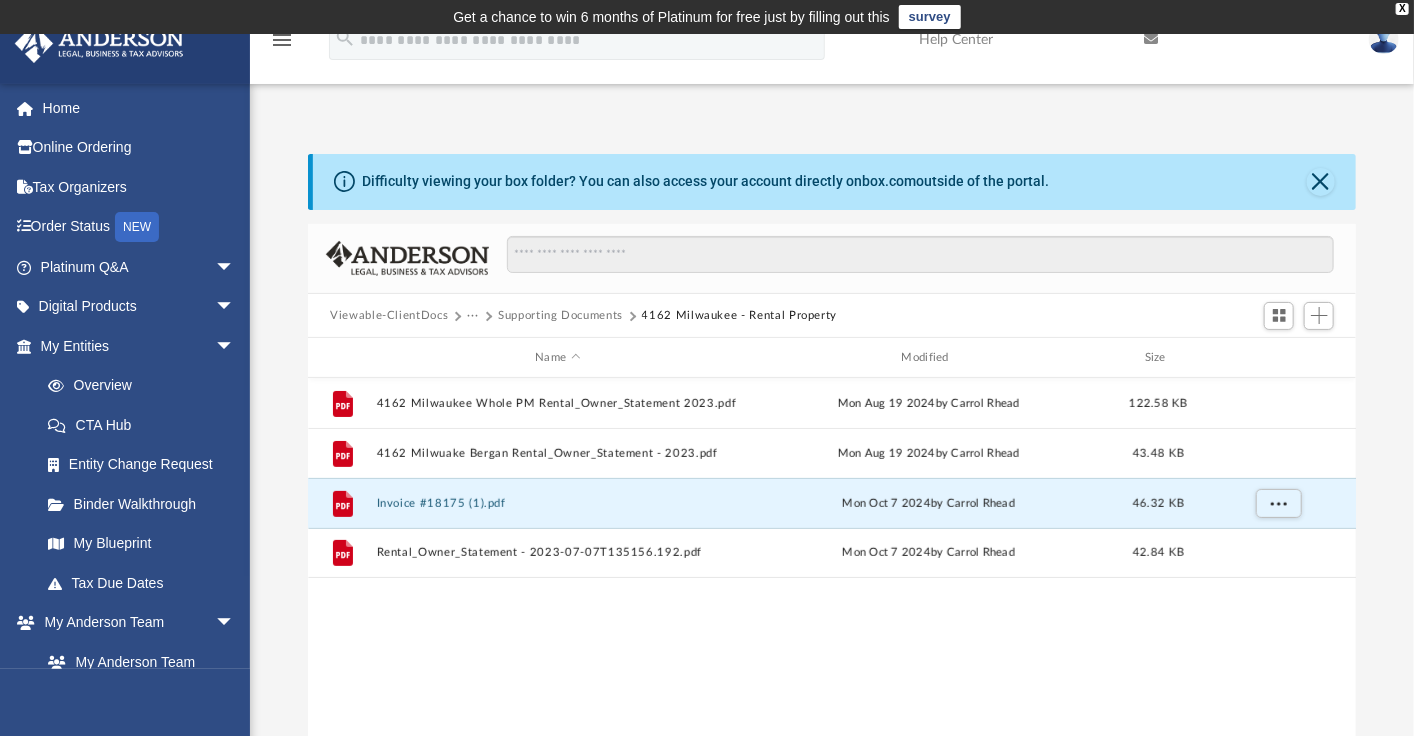 click on "Supporting Documents" at bounding box center (560, 316) 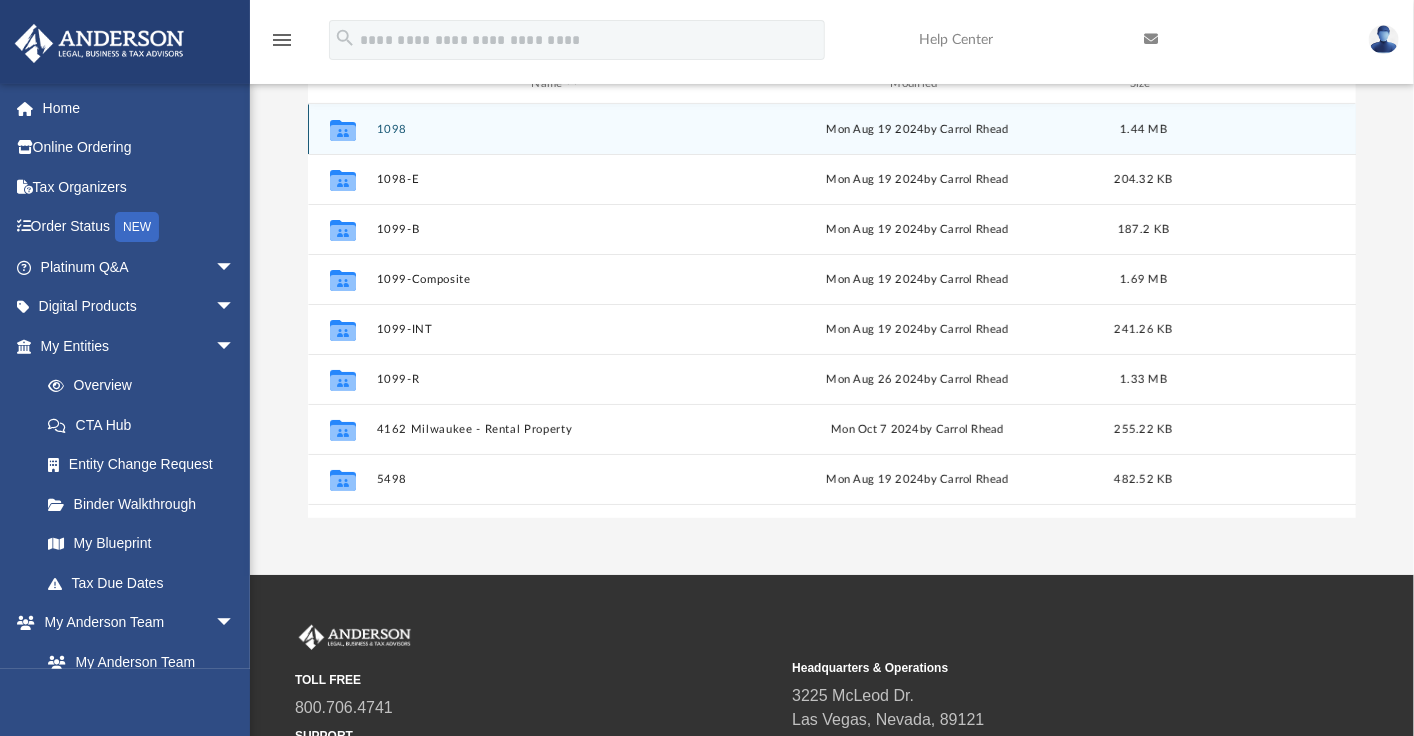 scroll, scrollTop: 279, scrollLeft: 0, axis: vertical 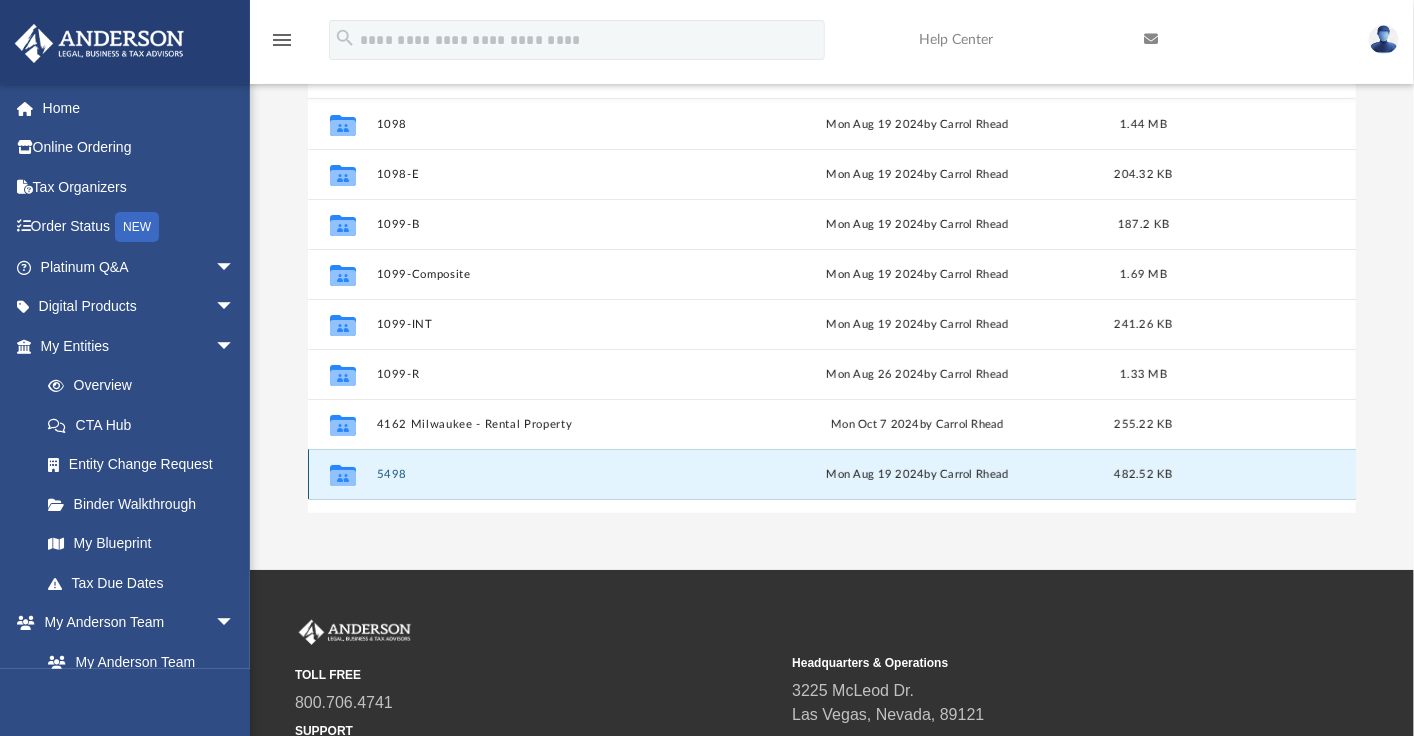 click on "5498" at bounding box center (554, 474) 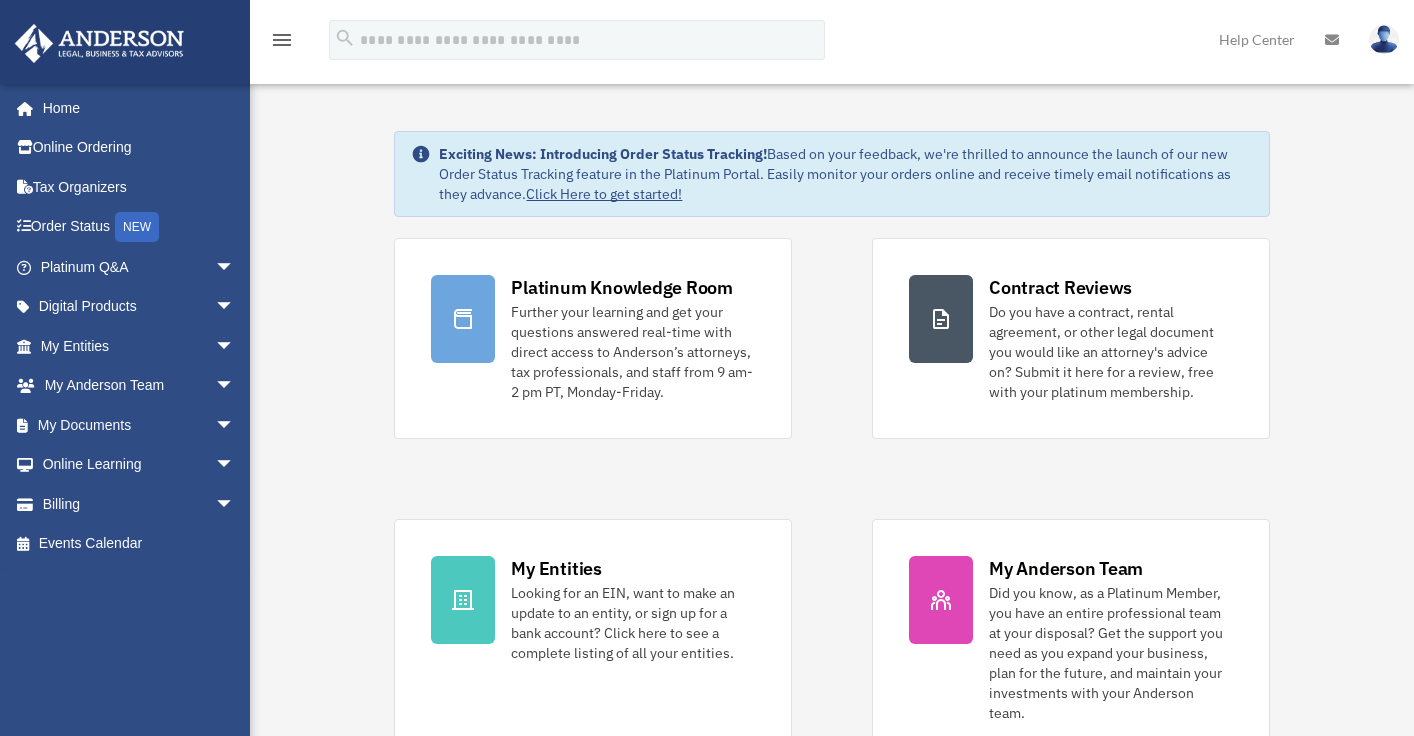 scroll, scrollTop: 0, scrollLeft: 0, axis: both 